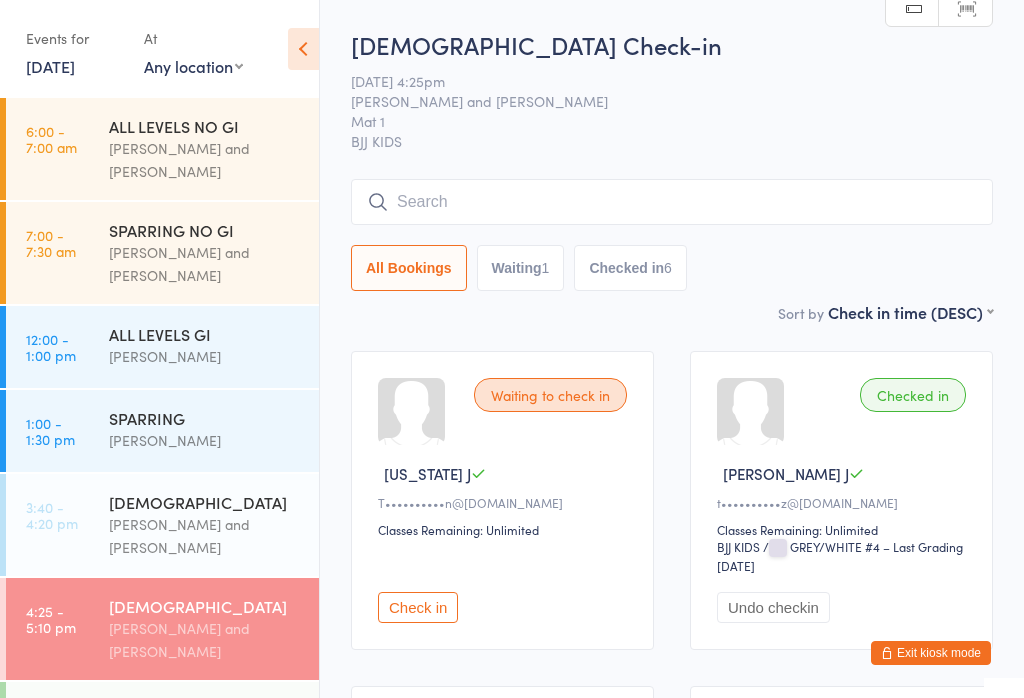 scroll, scrollTop: 181, scrollLeft: 0, axis: vertical 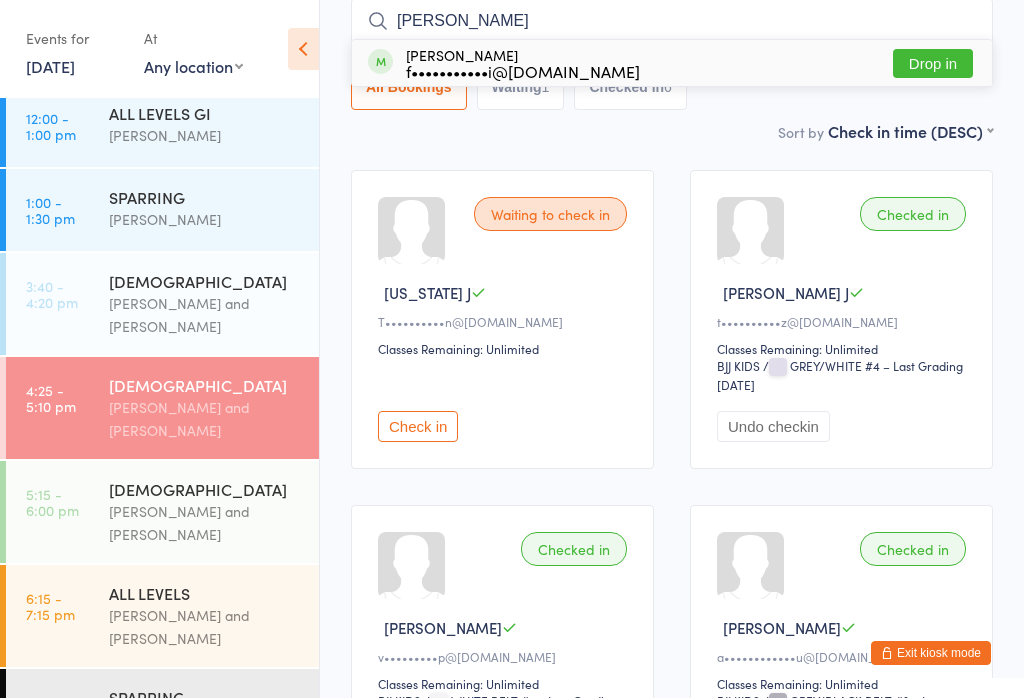 type on "[PERSON_NAME]" 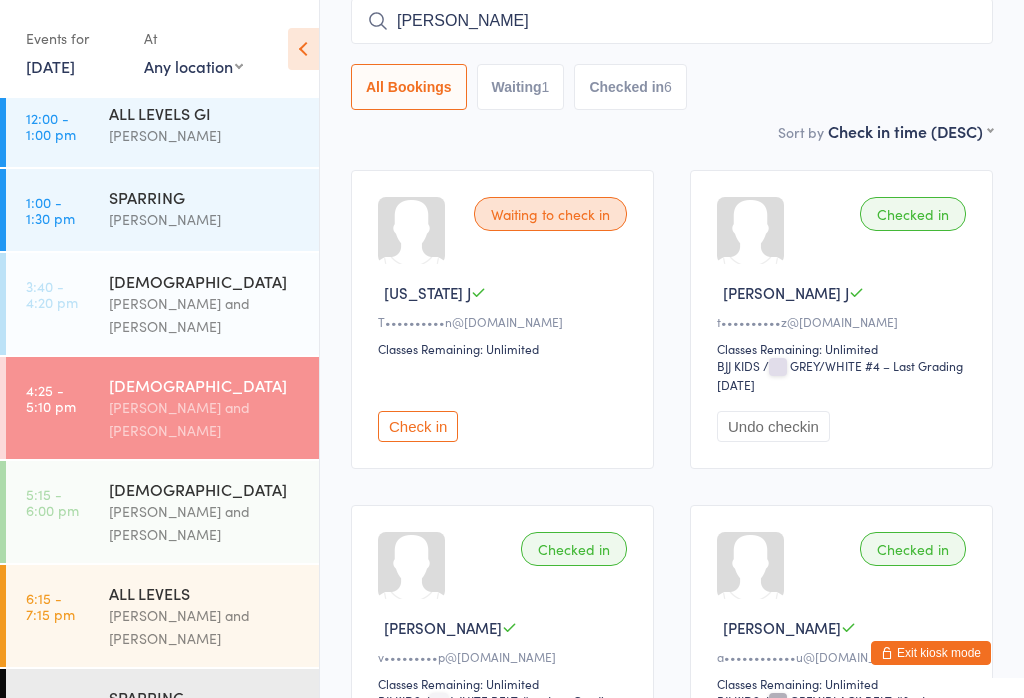 type 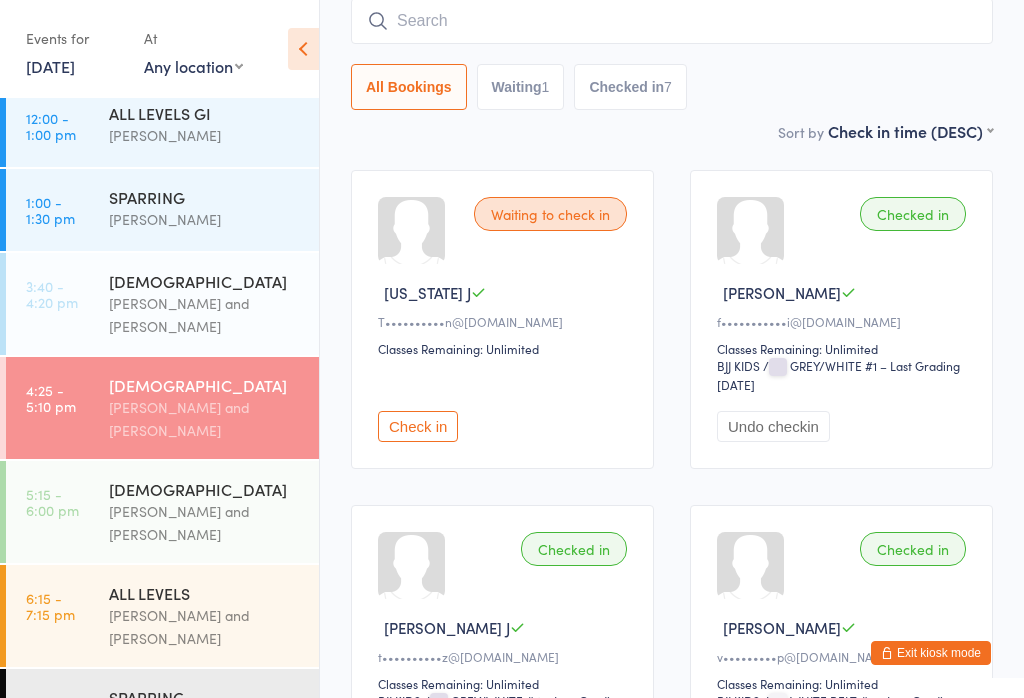 click on "[DEMOGRAPHIC_DATA]" at bounding box center [205, 489] 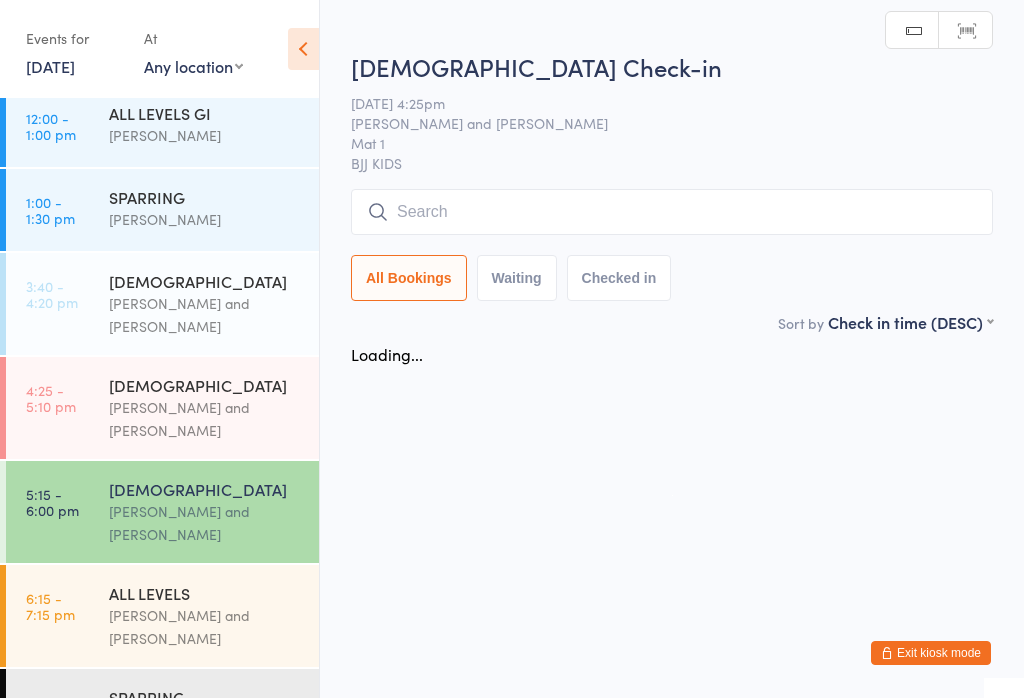 scroll, scrollTop: 0, scrollLeft: 0, axis: both 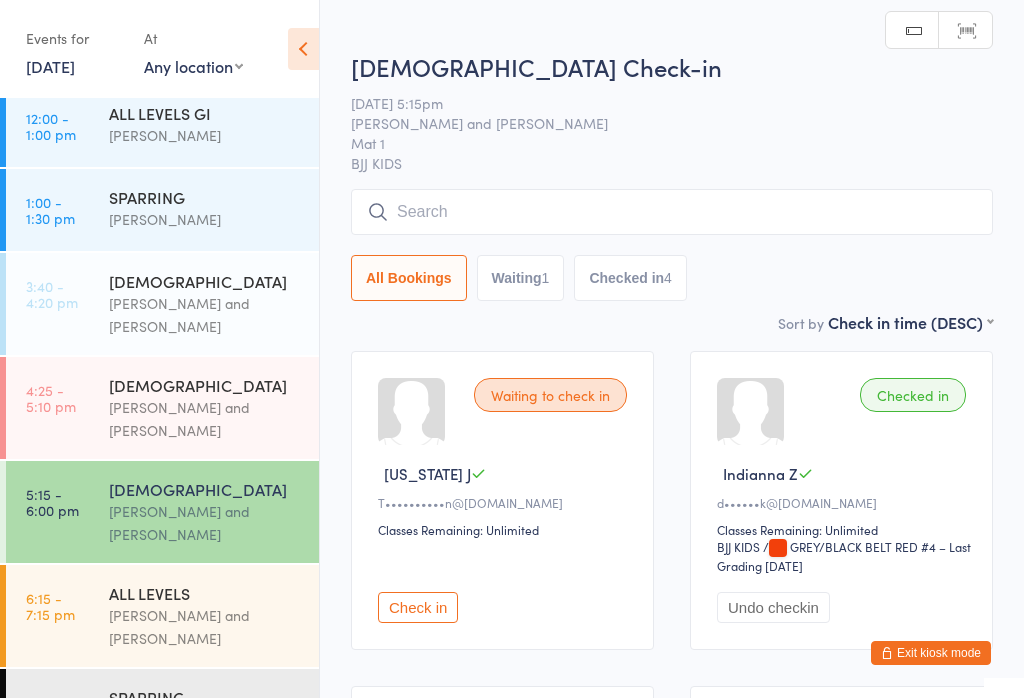 click on "[PERSON_NAME] and [PERSON_NAME]" at bounding box center [205, 419] 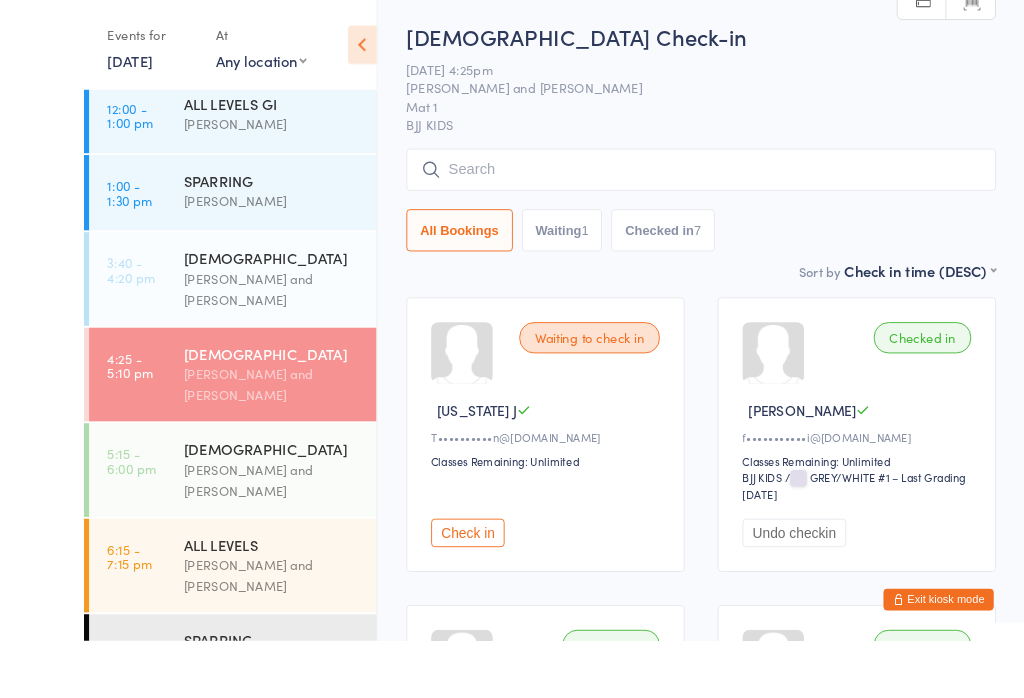 scroll, scrollTop: 1, scrollLeft: 0, axis: vertical 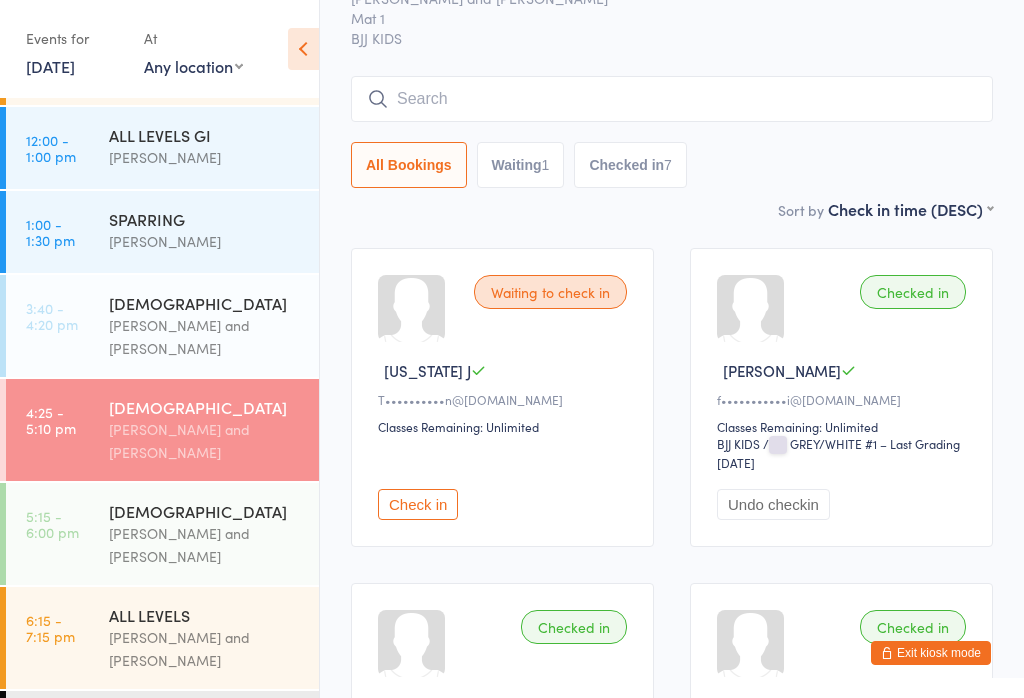 click on "5:15 - 6:00 pm [DEMOGRAPHIC_DATA] [PERSON_NAME] and [PERSON_NAME]" at bounding box center (162, 534) 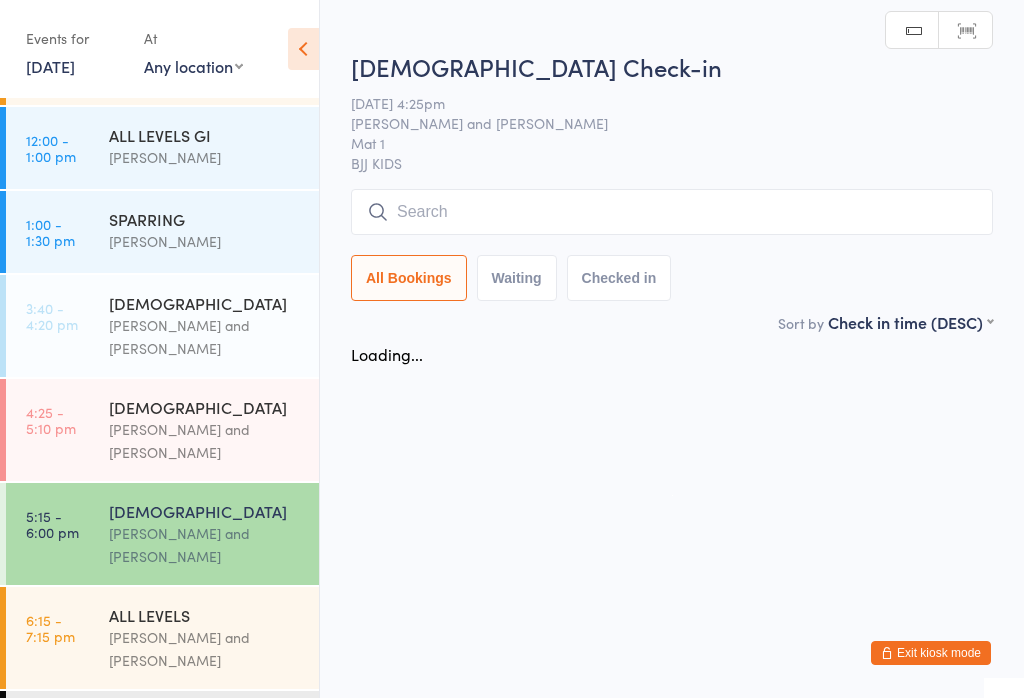 scroll, scrollTop: 0, scrollLeft: 0, axis: both 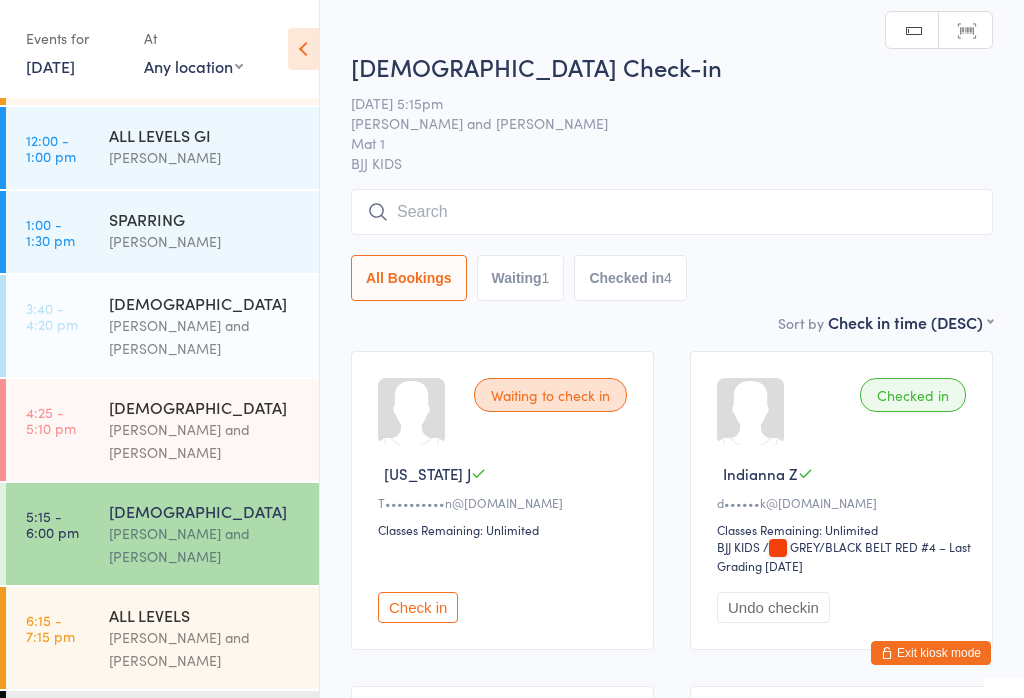 click at bounding box center [672, 212] 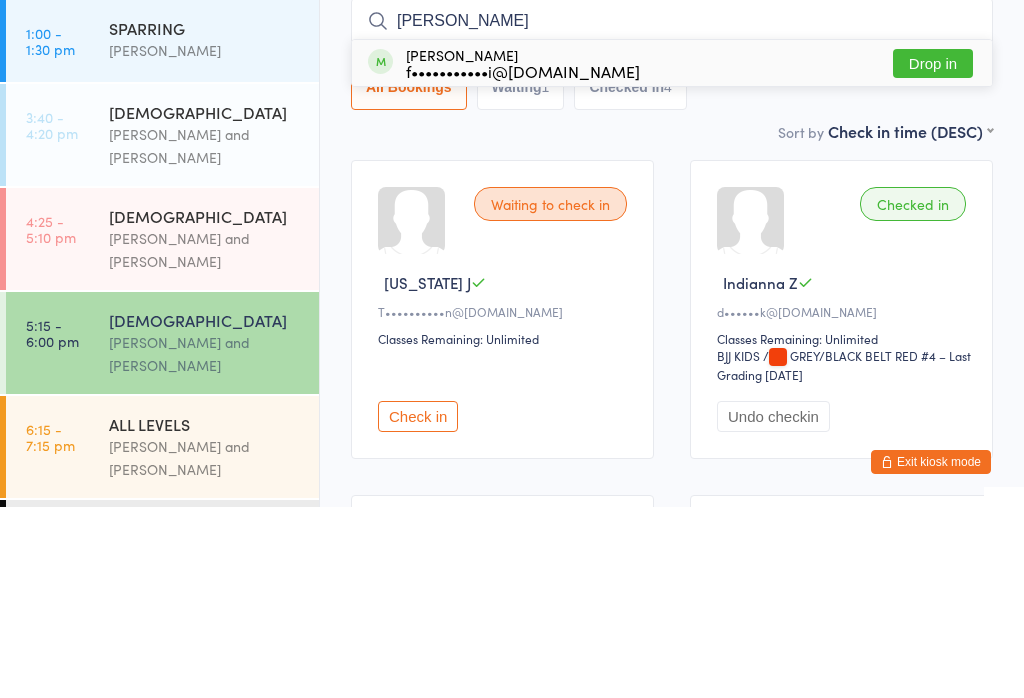 type on "[PERSON_NAME]" 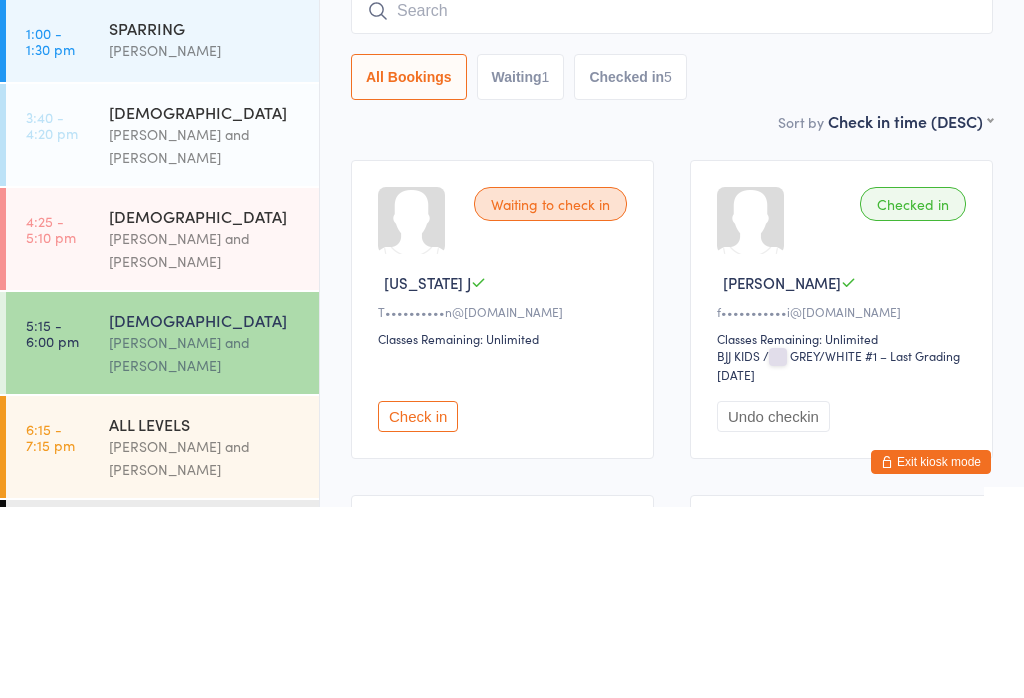 click on "4:25 - 5:10 pm" at bounding box center [51, 420] 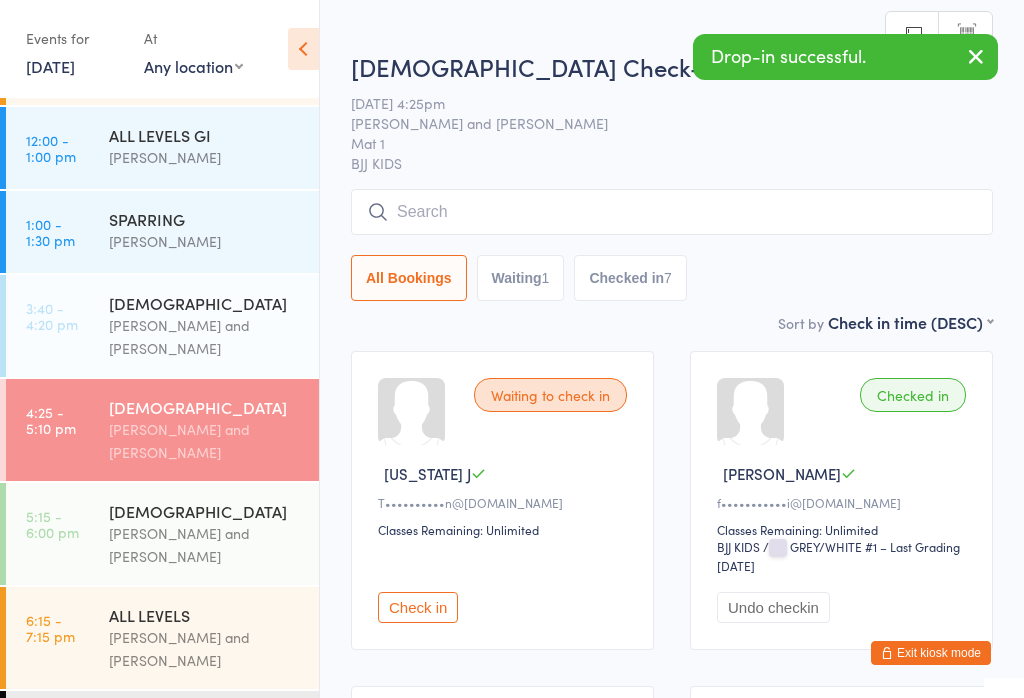 click on "Undo checkin" at bounding box center (773, 607) 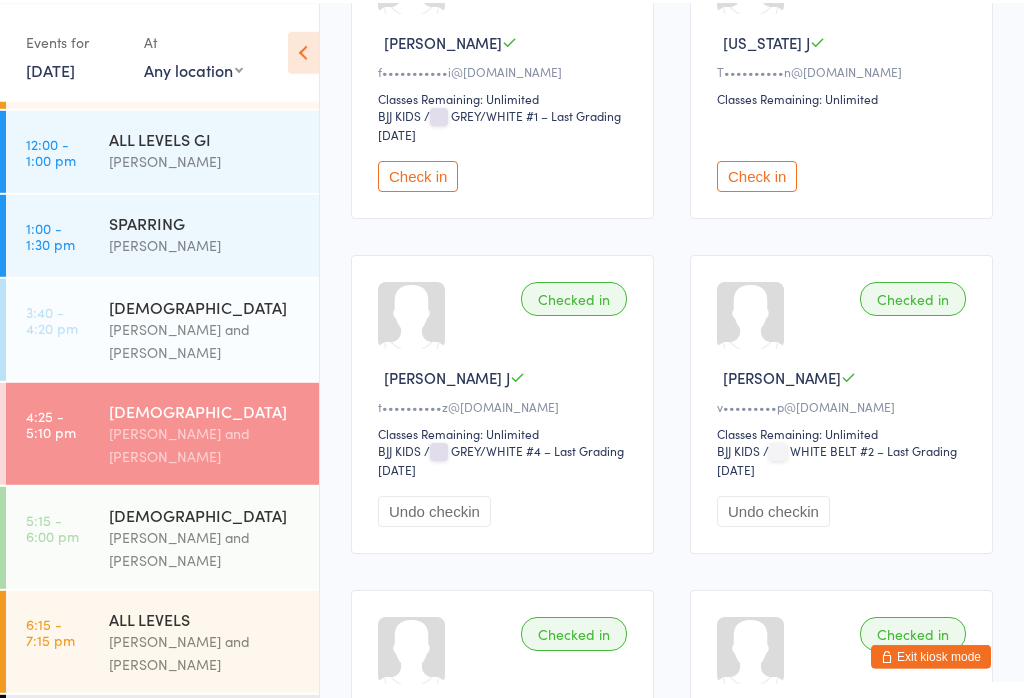 scroll, scrollTop: 215, scrollLeft: 0, axis: vertical 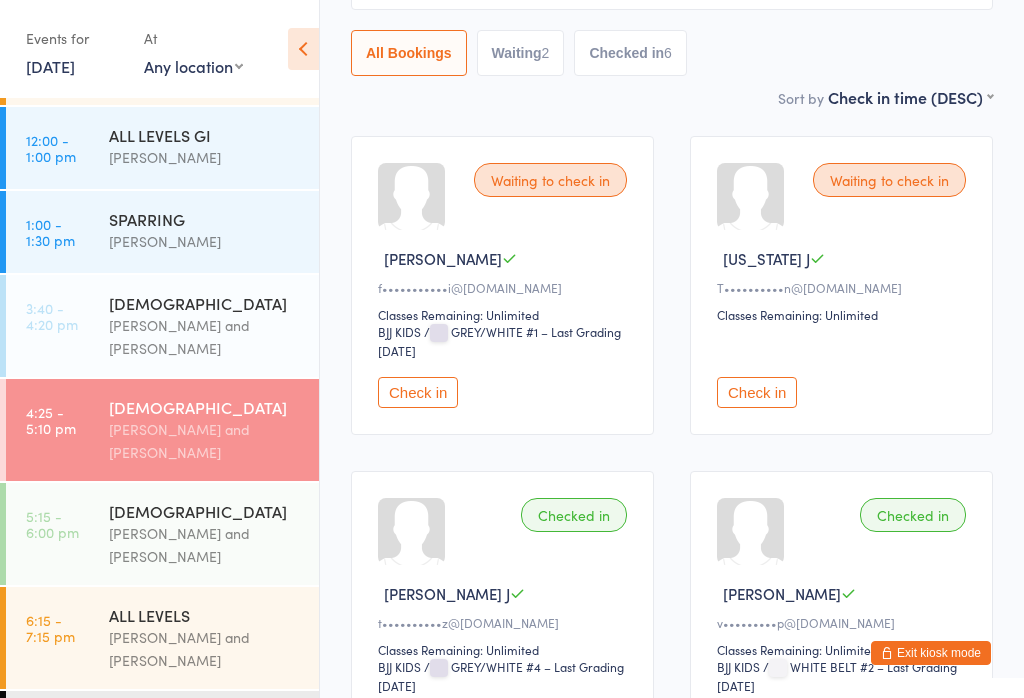 click on "5:15 - 6:00 pm" at bounding box center [52, 524] 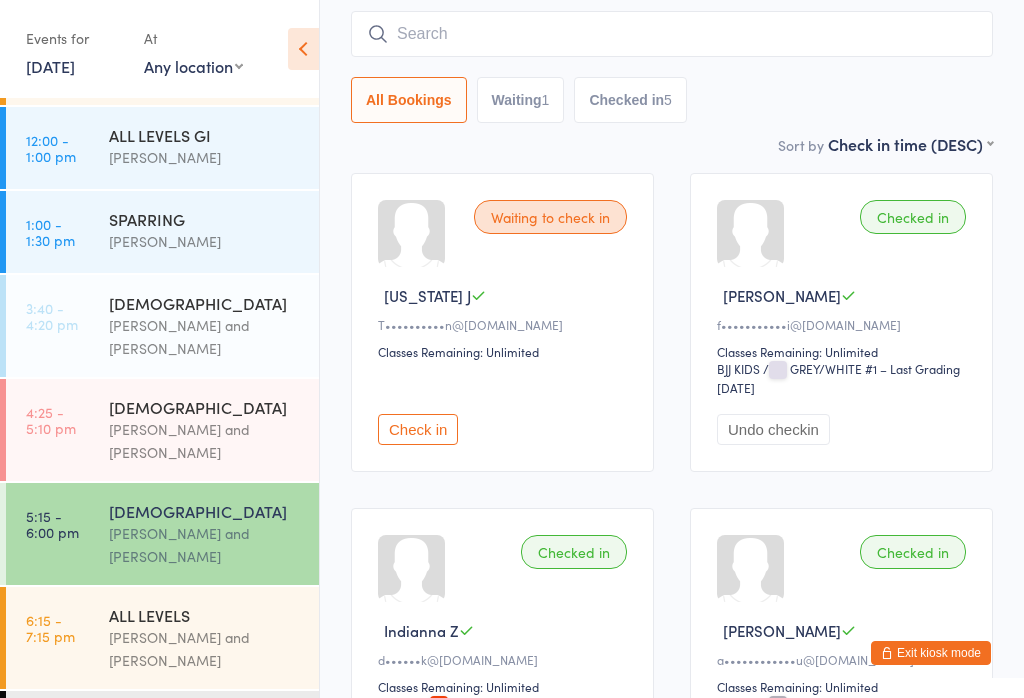 scroll, scrollTop: 0, scrollLeft: 0, axis: both 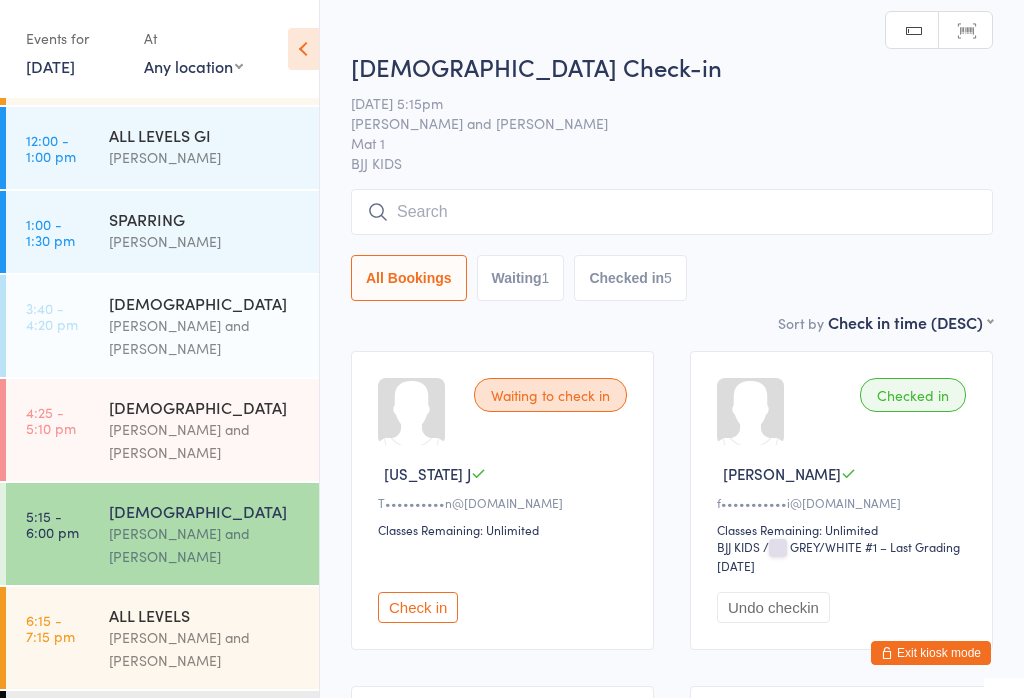 click at bounding box center (672, 212) 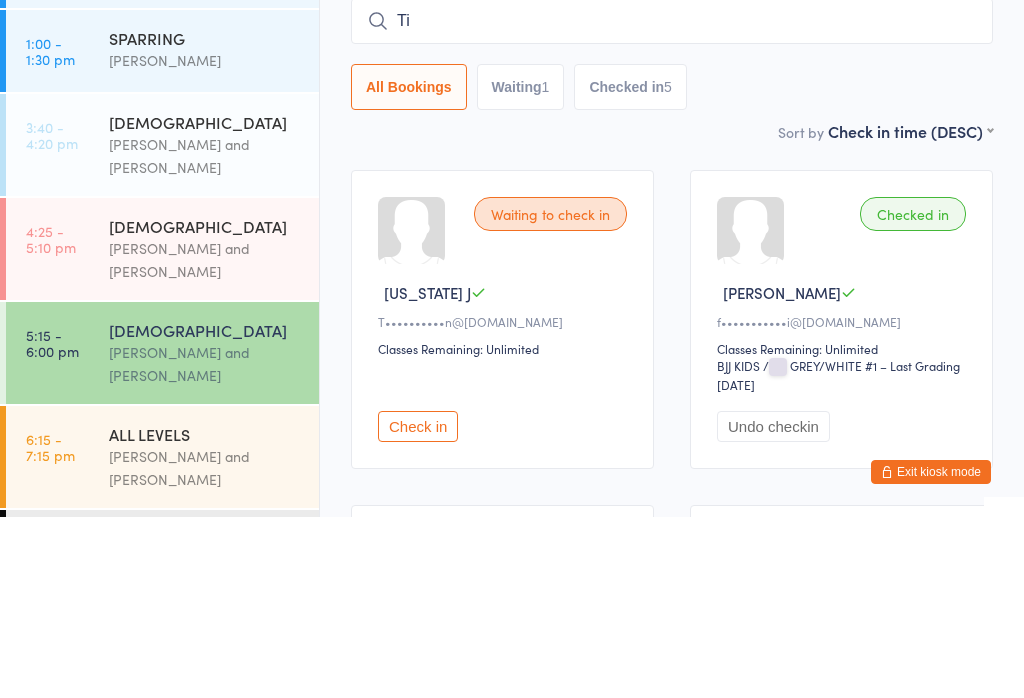 type on "T" 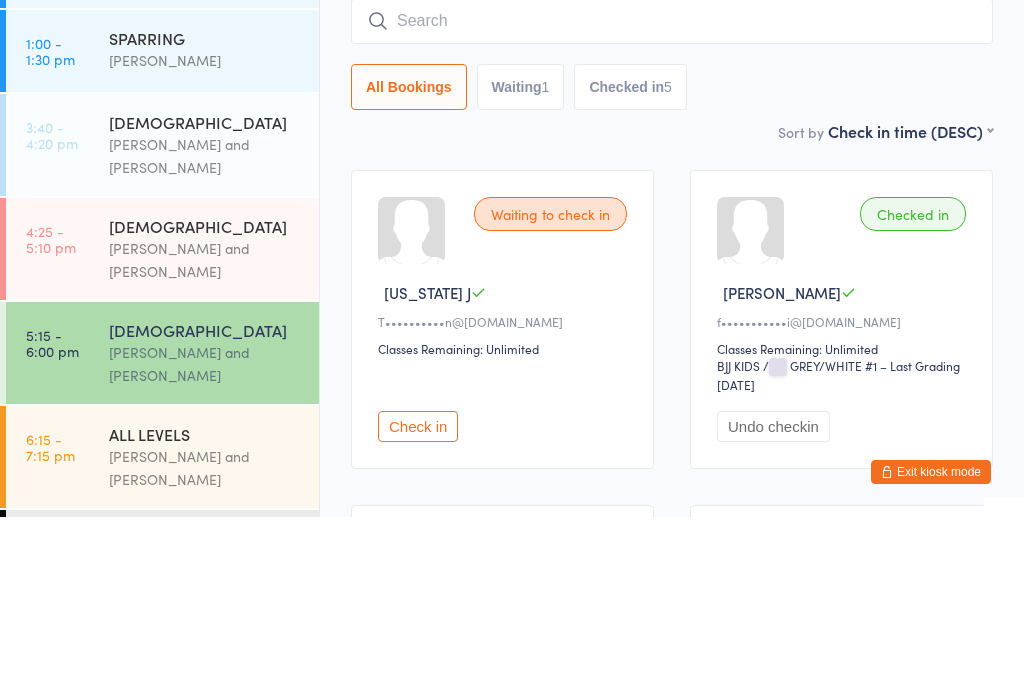 click on "[DEMOGRAPHIC_DATA] Check-in [DATE] 5:15pm  [PERSON_NAME] and [PERSON_NAME]  Mat 1  BJJ KIDS  Manual search Scanner input All Bookings Waiting  1 Checked in  5 Sort by   Check in time (DESC) First name (ASC) First name (DESC) Last name (ASC) Last name (DESC) Check in time (ASC) Check in time (DESC) Rank (ASC) Rank (DESC) Waiting to check in [US_STATE] [PERSON_NAME]••••••••••n@[DOMAIN_NAME] Classes Remaining: Unlimited   Check in Checked in [PERSON_NAME] D  f•••••••••••i@[DOMAIN_NAME] Classes Remaining: Unlimited BJJ KIDS  BJJ KIDS   /  GREY/WHITE #1 – Last Grading [DATE]   Undo checkin Checked in Indianna Z  d••••••k@[DOMAIN_NAME] Classes Remaining: Unlimited BJJ KIDS  BJJ KIDS   /  GREY/BLACK BELT RED #4 – Last Grading [DATE]   Undo checkin Checked in [PERSON_NAME] V  a••••••••••••u@[DOMAIN_NAME] Classes Remaining: Unlimited BJJ KIDS  BJJ KIDS   /  GREY/BLACK BELT #3 – Last Grading [DATE]   Undo checkin Checked in Declan Z  d••••••k@[DOMAIN_NAME] BJJ KIDS" at bounding box center [672, 683] 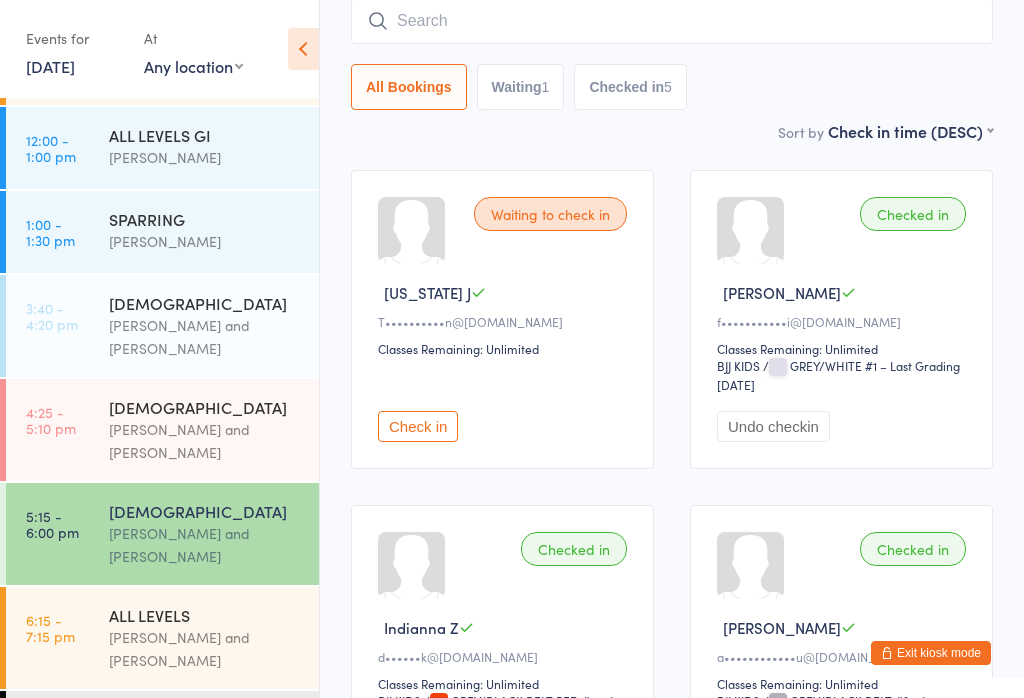 click at bounding box center (672, 21) 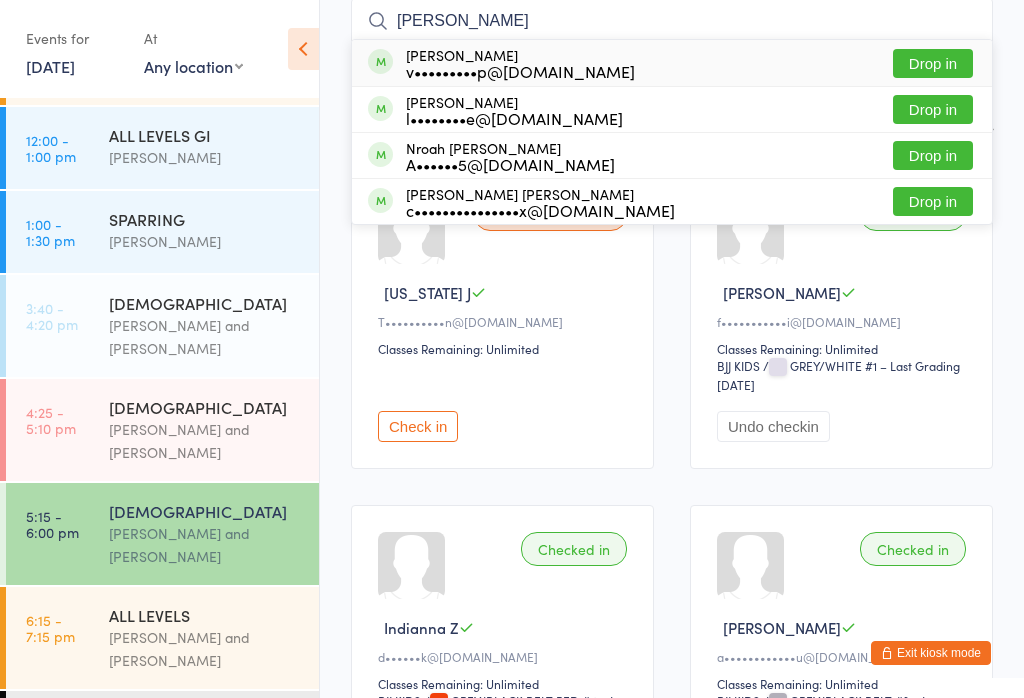 type on "[PERSON_NAME]" 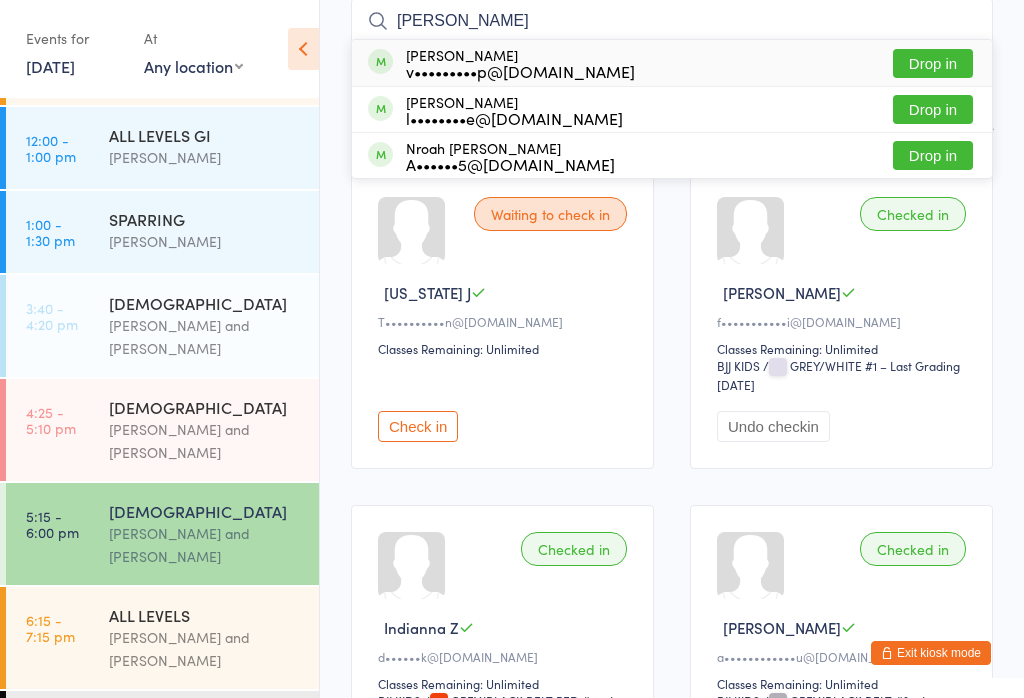 click on "[PERSON_NAME] and [PERSON_NAME]" at bounding box center [205, 545] 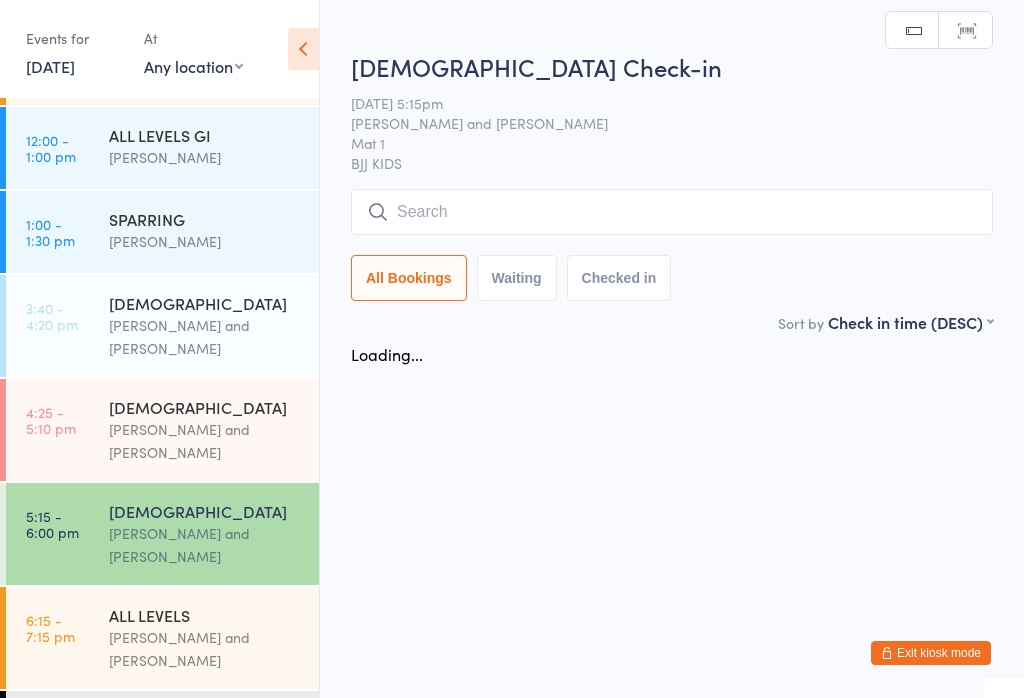 scroll, scrollTop: 0, scrollLeft: 0, axis: both 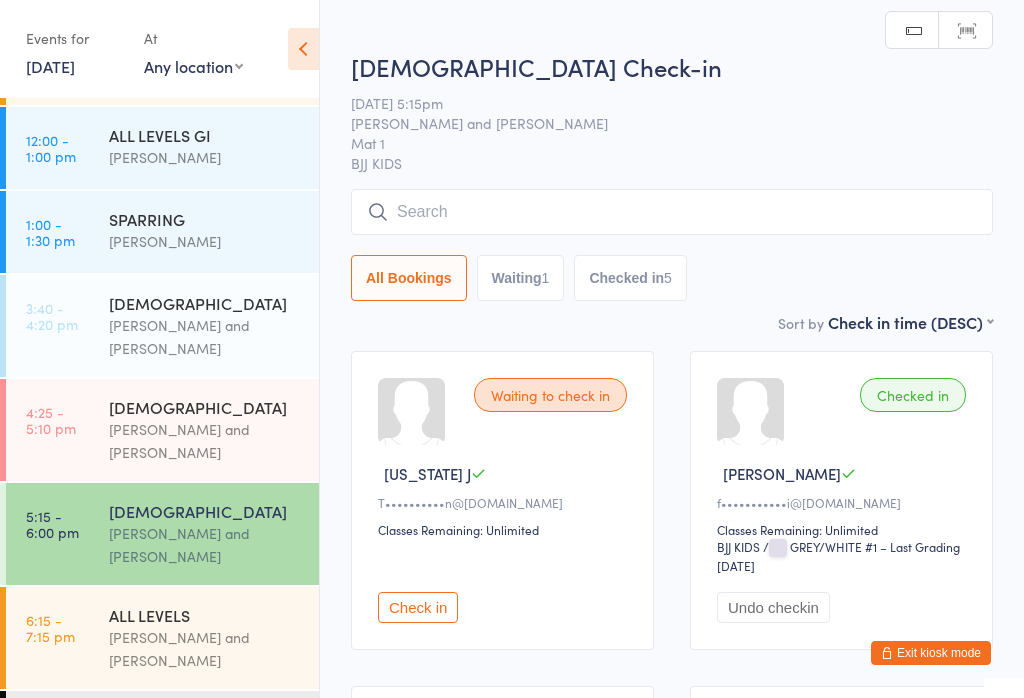 click at bounding box center [672, 212] 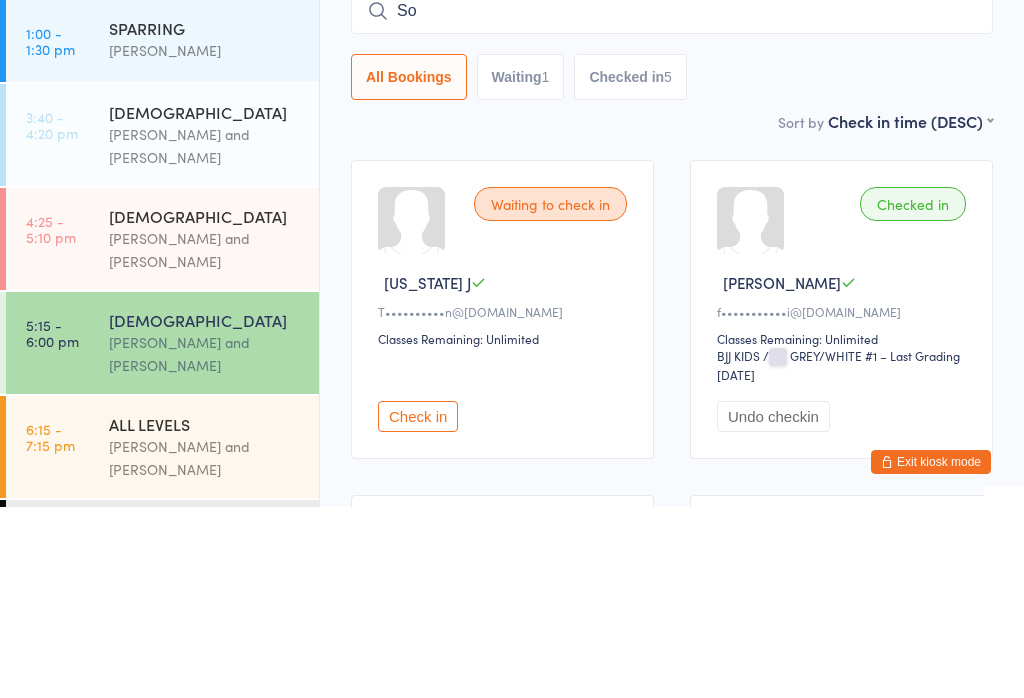 type on "S" 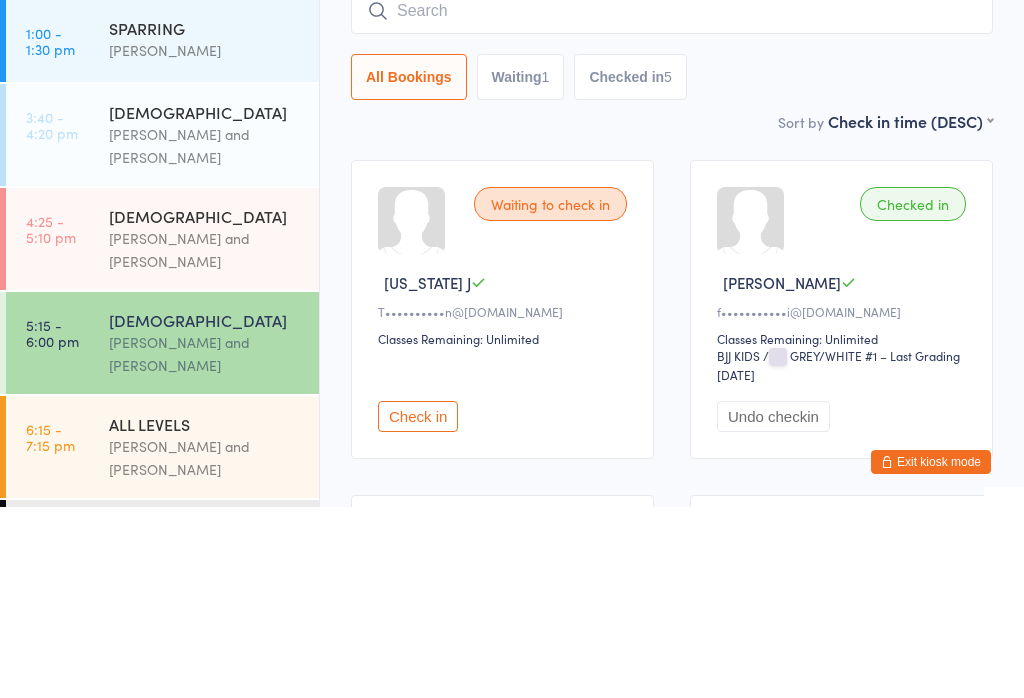 scroll, scrollTop: 191, scrollLeft: 0, axis: vertical 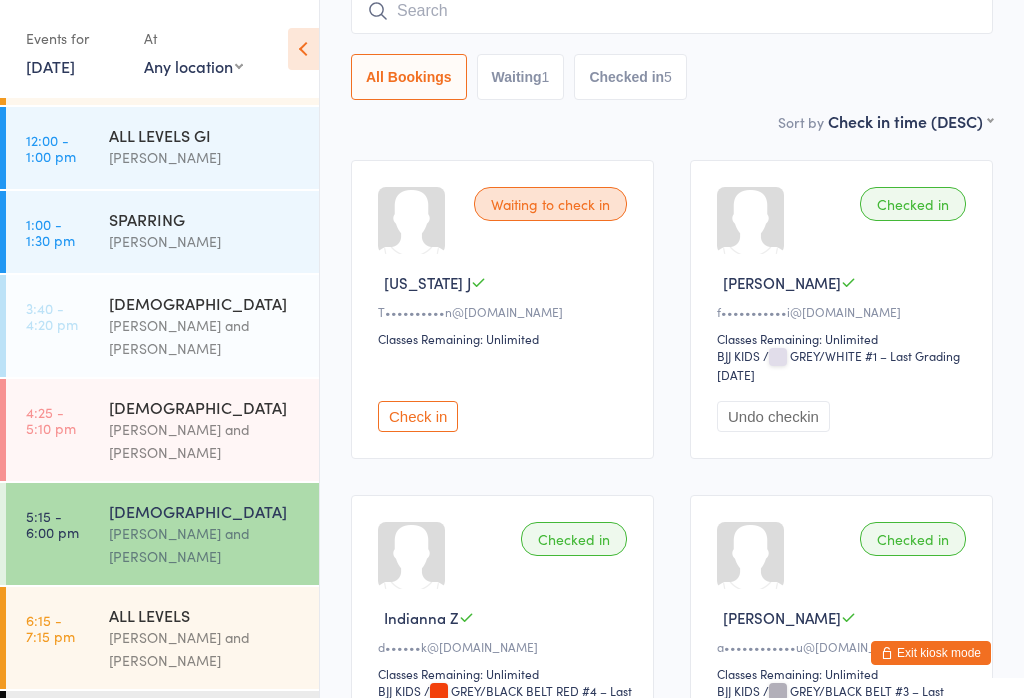 click on "All Bookings Waiting  1 Checked in  5" at bounding box center [672, 44] 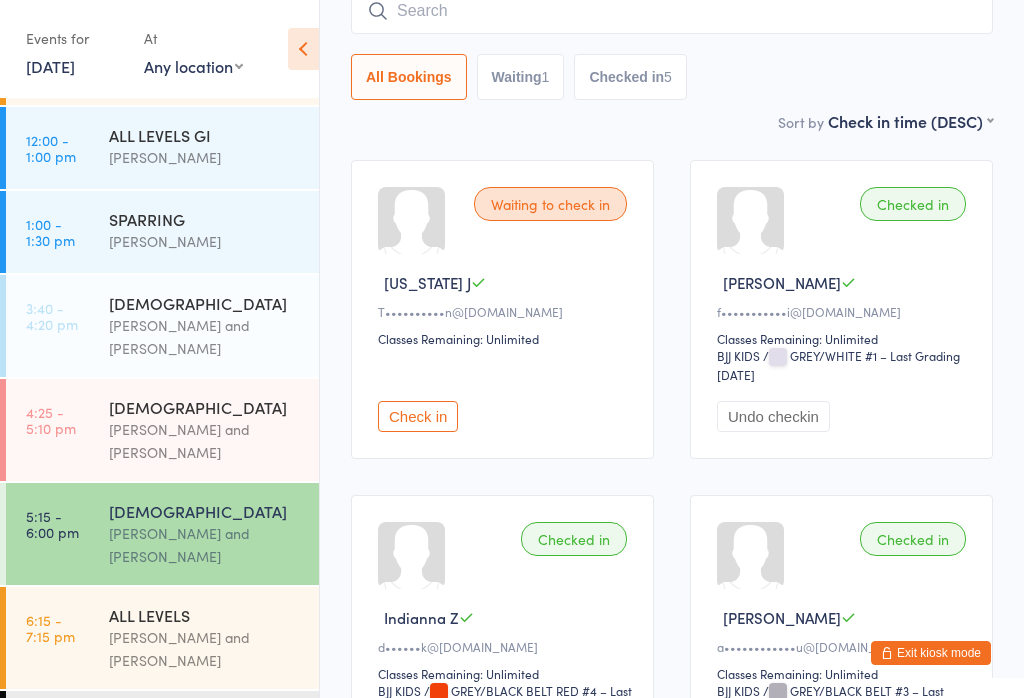 click at bounding box center (672, 11) 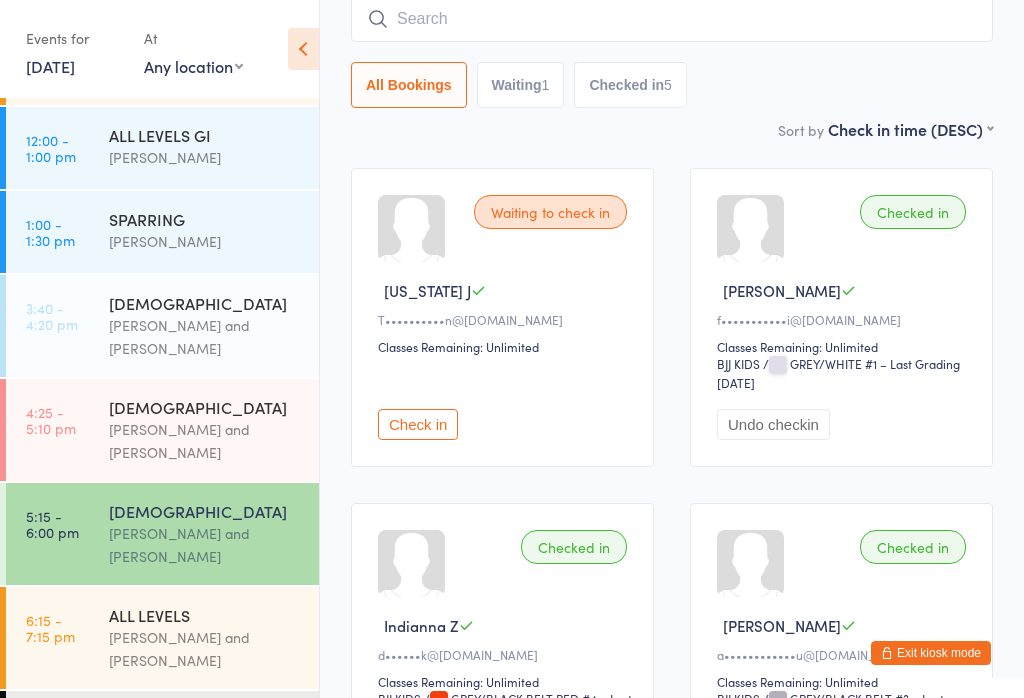 scroll, scrollTop: 181, scrollLeft: 0, axis: vertical 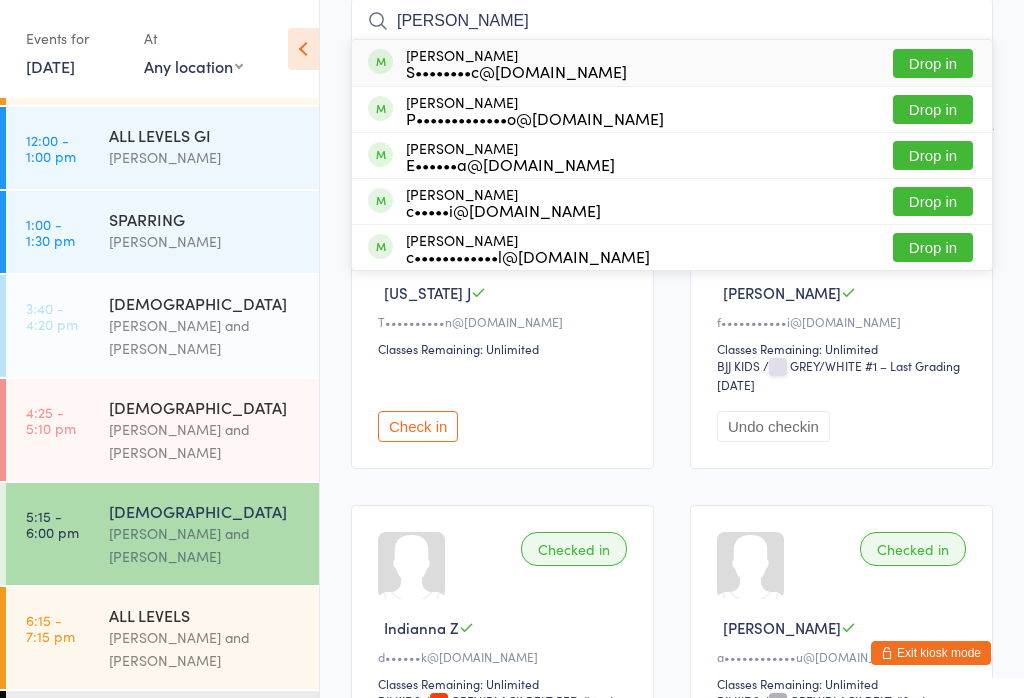 type on "[PERSON_NAME]" 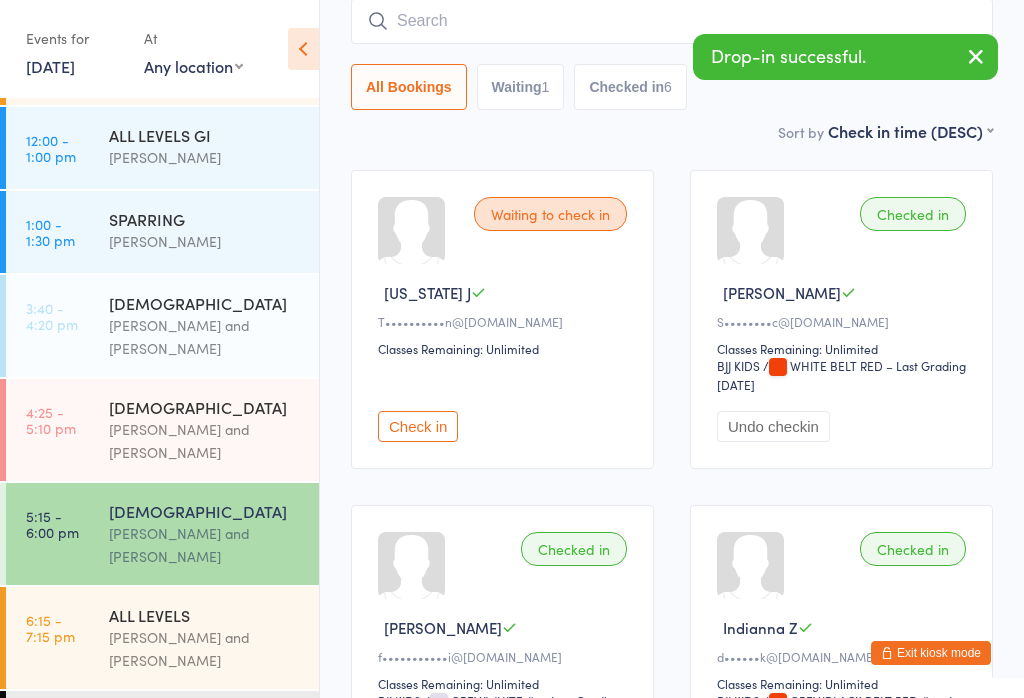 click on "Waiting to check in [US_STATE] [PERSON_NAME]••••••••••n@[DOMAIN_NAME] Classes Remaining: Unlimited   Check in Checked in [PERSON_NAME] E  S••••••••c@[DOMAIN_NAME] Classes Remaining: Unlimited BJJ KIDS  BJJ KIDS   /  WHITE BELT RED – Last Grading [DATE]   Undo checkin Checked in [PERSON_NAME] D  f•••••••••••i@[DOMAIN_NAME] Classes Remaining: Unlimited BJJ KIDS  BJJ KIDS   /  GREY/WHITE #1 – Last Grading [DATE]   Undo checkin Checked in Indianna Z  d••••••k@[DOMAIN_NAME] Classes Remaining: Unlimited BJJ KIDS  BJJ KIDS   /  GREY/BLACK BELT RED #4 – Last Grading [DATE]   Undo checkin Checked in [PERSON_NAME]  a••••••••••••u@[DOMAIN_NAME] Classes Remaining: Unlimited BJJ KIDS  BJJ KIDS   /  GREY/BLACK BELT #3 – Last Grading [DATE]   Undo checkin Checked in Declan Z  d••••••k@[DOMAIN_NAME] Classes Remaining: Unlimited BJJ KIDS  BJJ KIDS   /  GREY/BLACK BELT  – Last Grading [DATE]   Undo checkin Checked in Addison Z  BJJ KIDS    /" at bounding box center (672, 822) 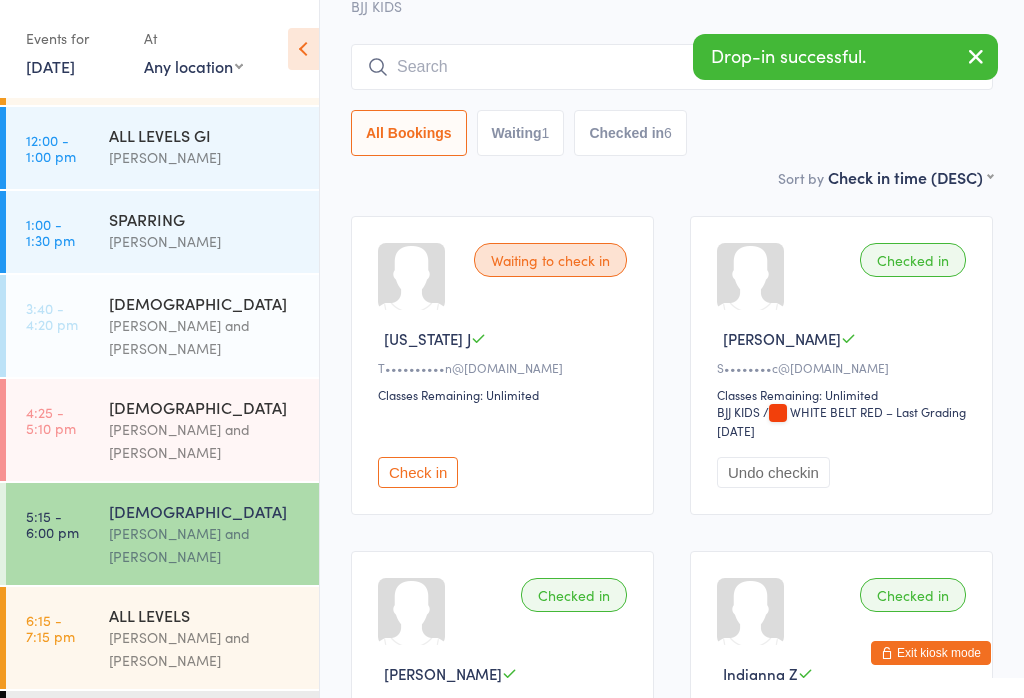 scroll, scrollTop: 0, scrollLeft: 0, axis: both 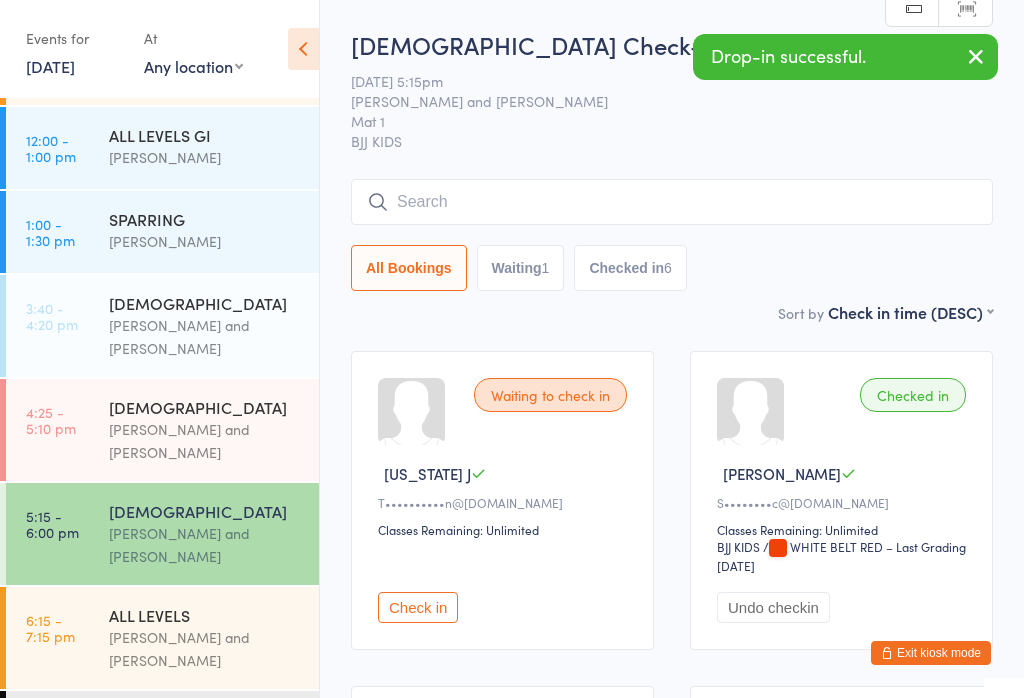 click at bounding box center [672, 202] 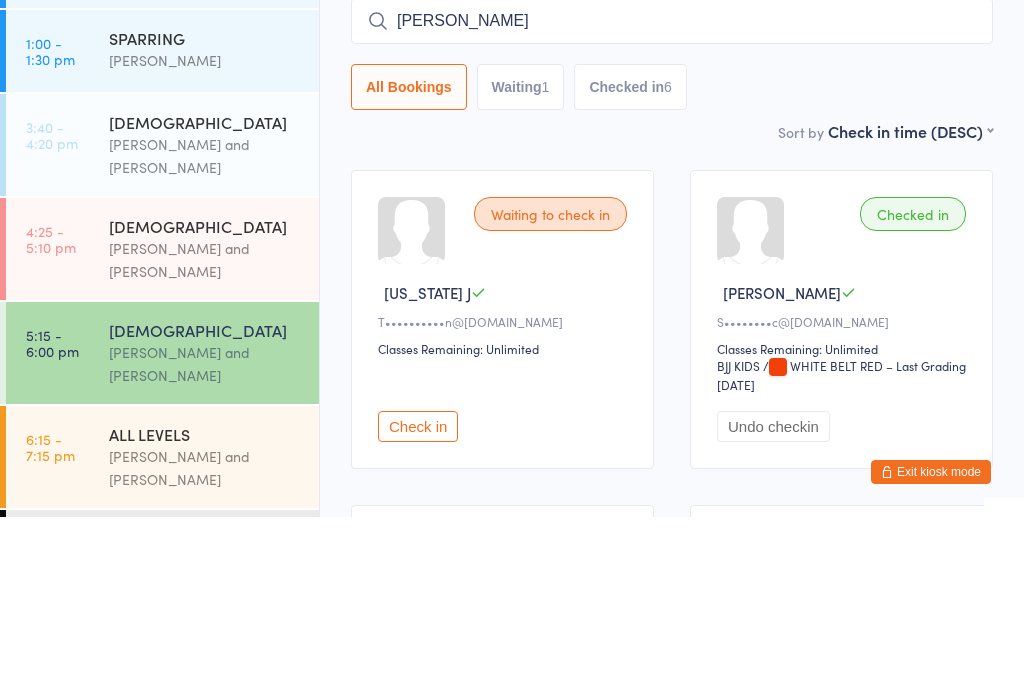 type on "[PERSON_NAME]" 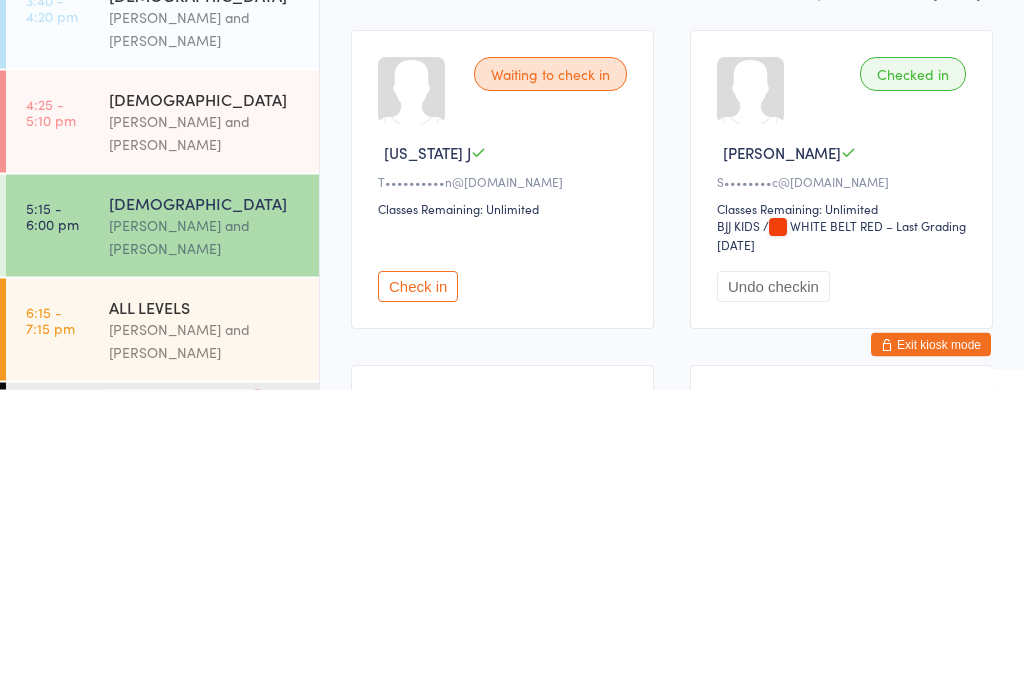 scroll, scrollTop: 0, scrollLeft: 0, axis: both 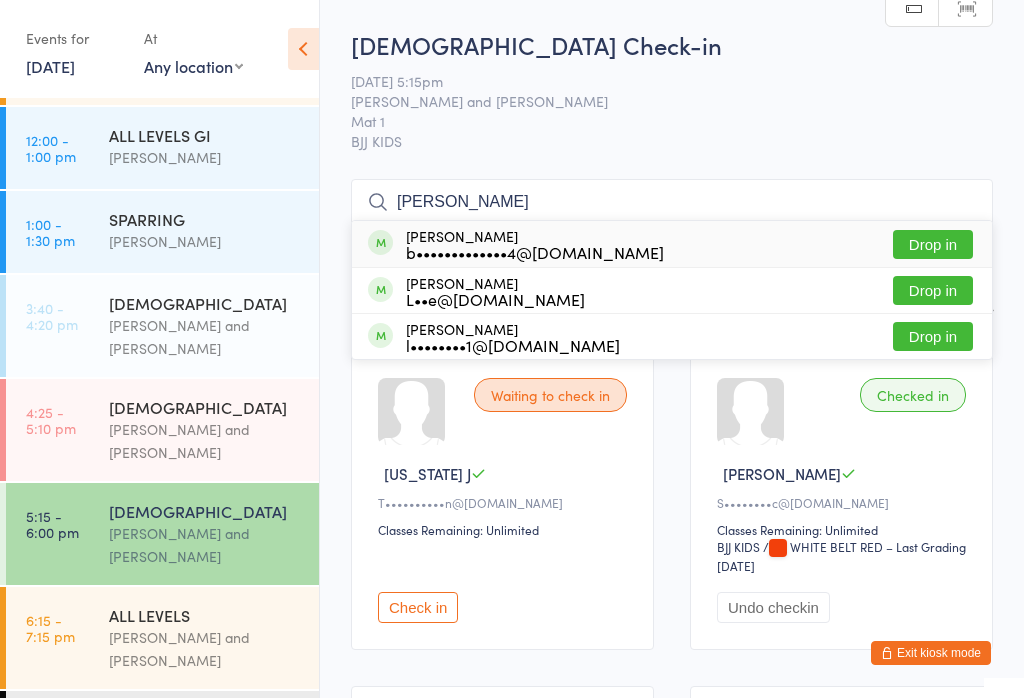 type on "[PERSON_NAME]" 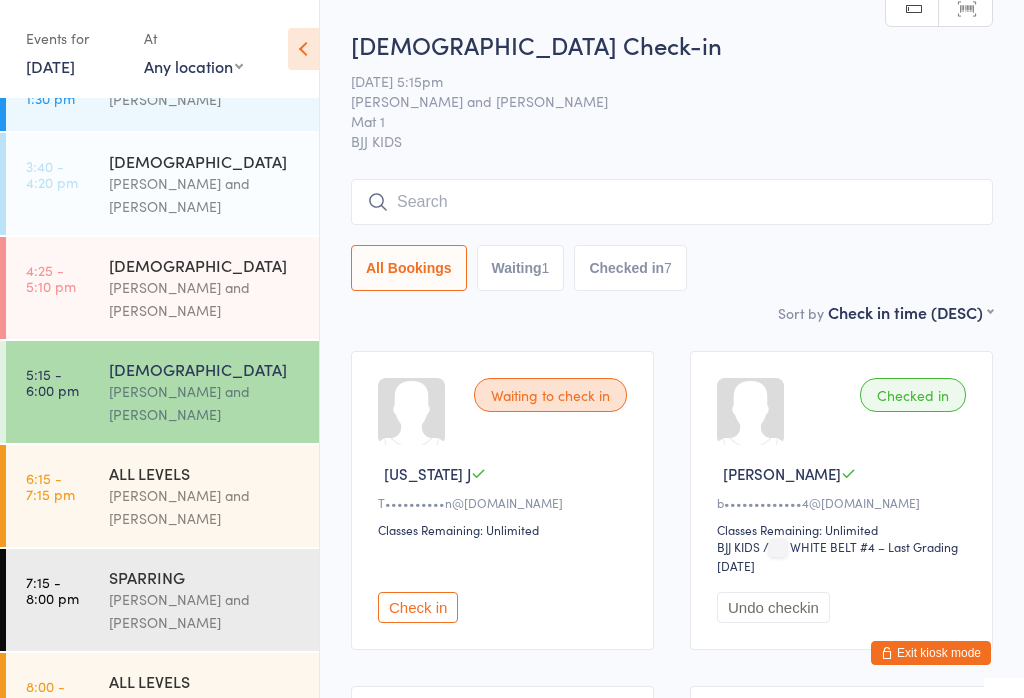 scroll, scrollTop: 342, scrollLeft: 0, axis: vertical 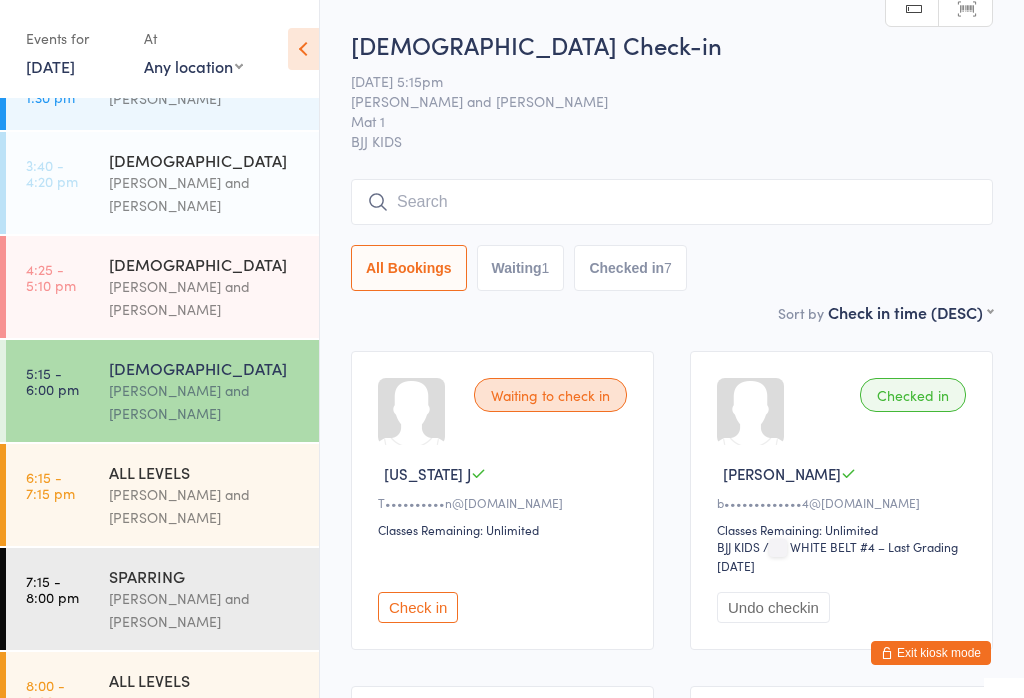 click on "[PERSON_NAME] and [PERSON_NAME]" at bounding box center [205, 506] 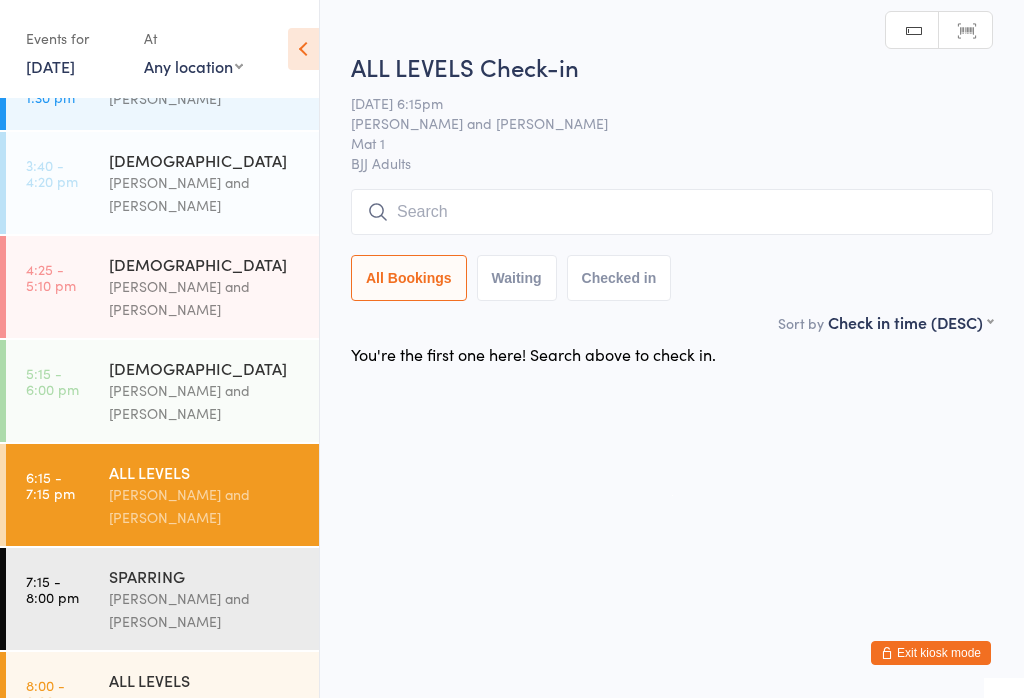 click at bounding box center [672, 212] 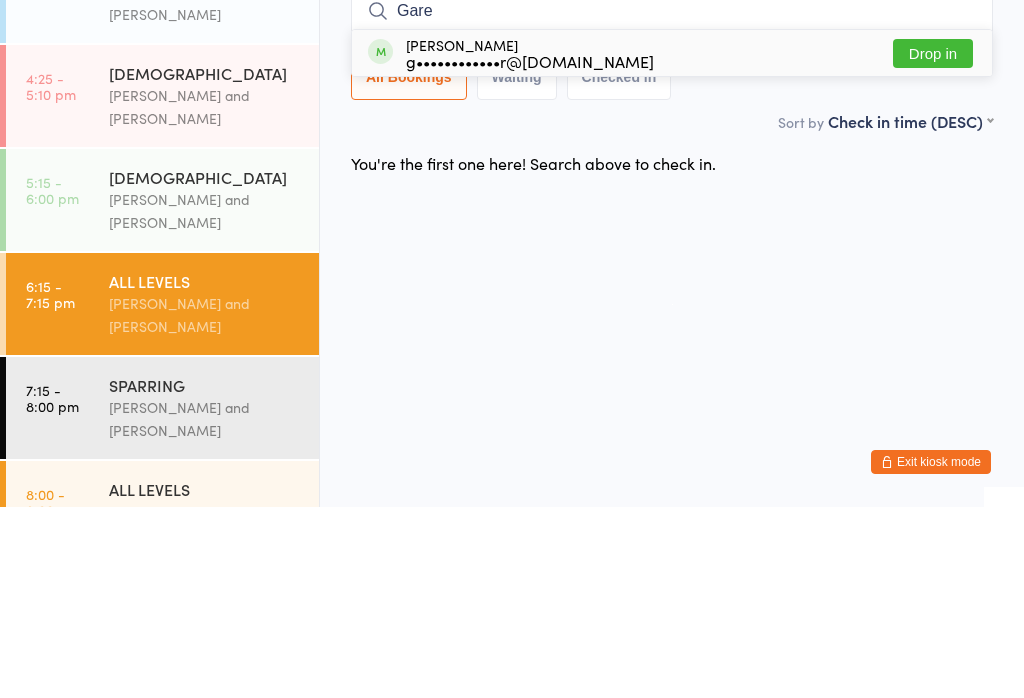 type on "Gare" 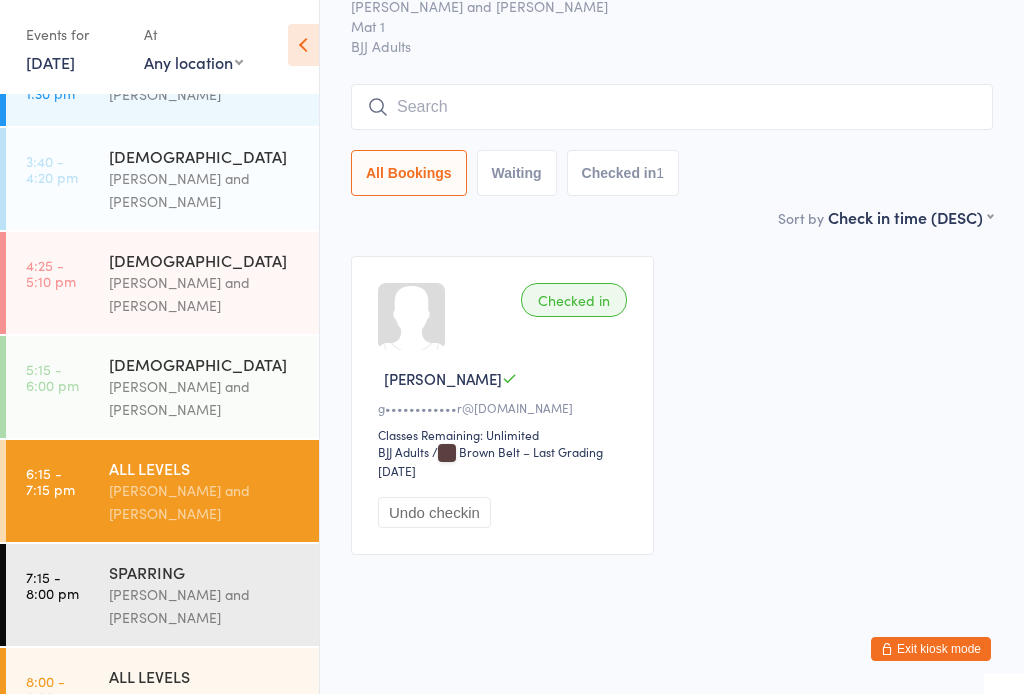 scroll, scrollTop: 112, scrollLeft: 0, axis: vertical 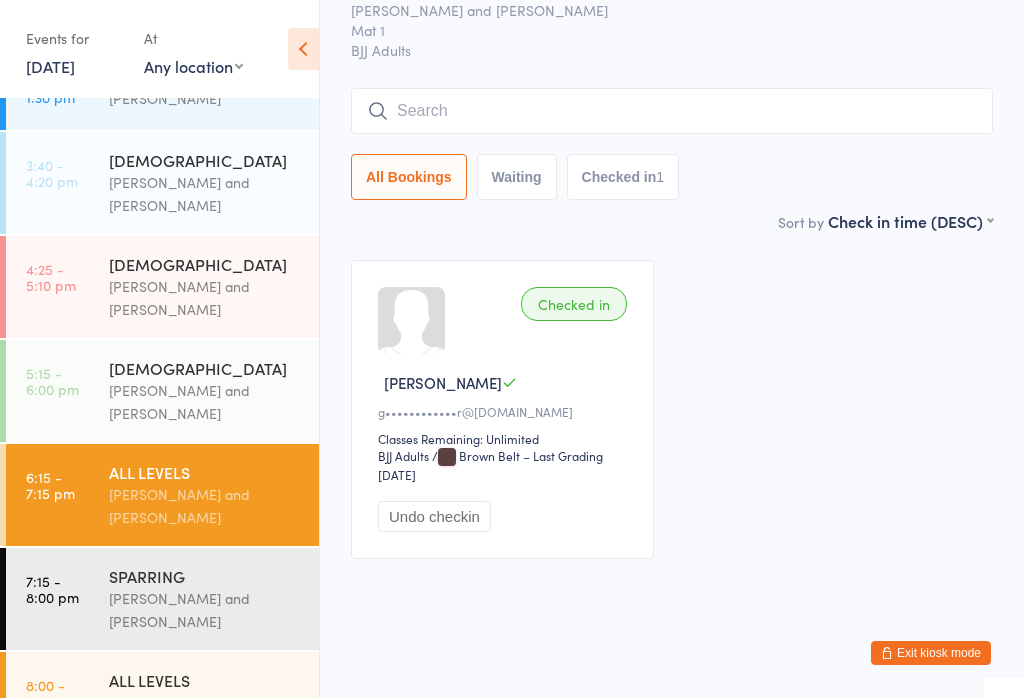click at bounding box center (672, 111) 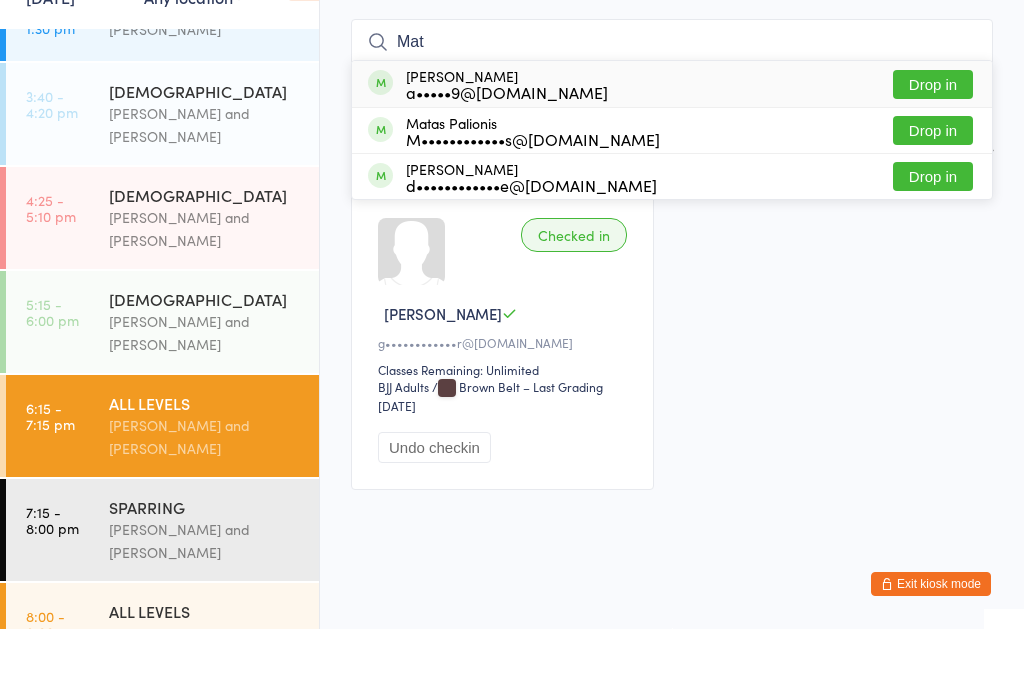 type on "Mat" 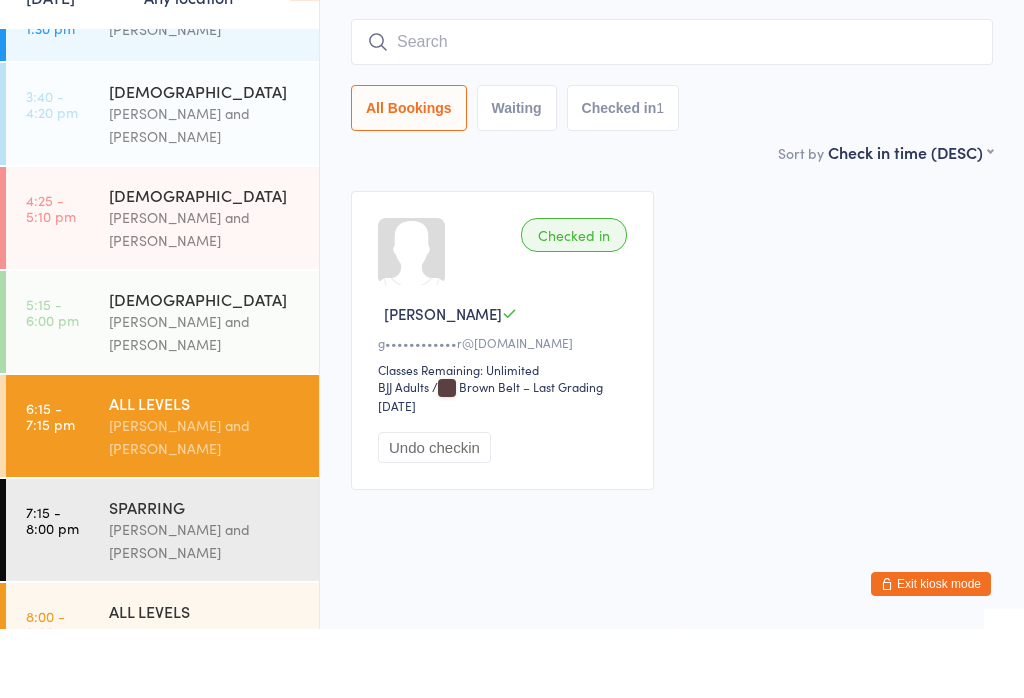 scroll, scrollTop: 117, scrollLeft: 0, axis: vertical 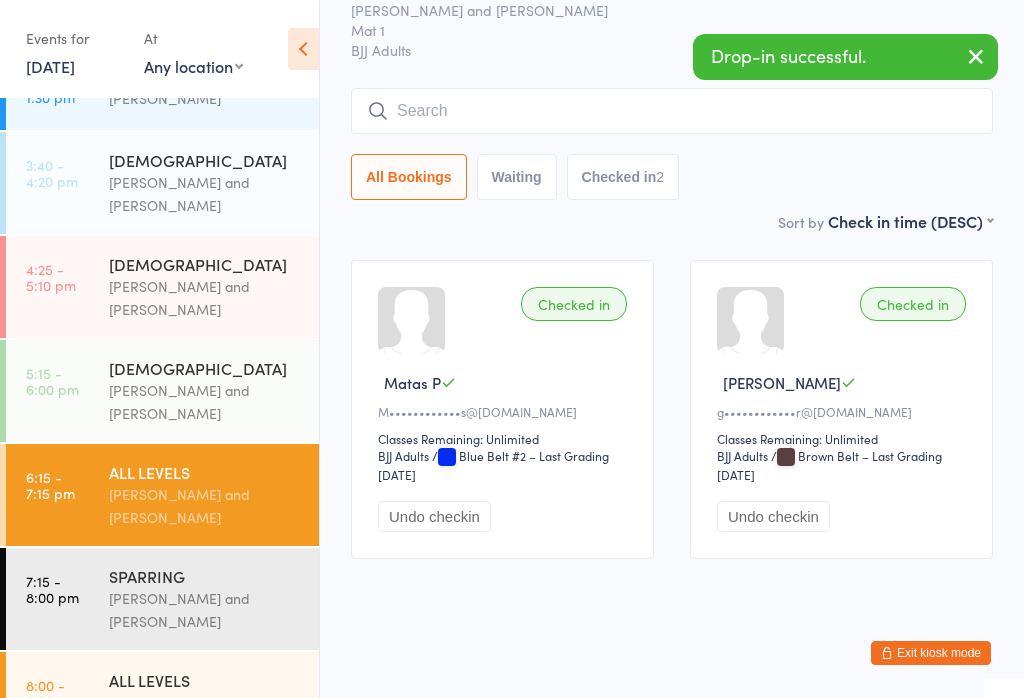 click on "Sort by   Check in time (DESC) First name (ASC) First name (DESC) Last name (ASC) Last name (DESC) Check in time (ASC) Check in time (DESC) Rank (ASC) Rank (DESC)" at bounding box center [672, 221] 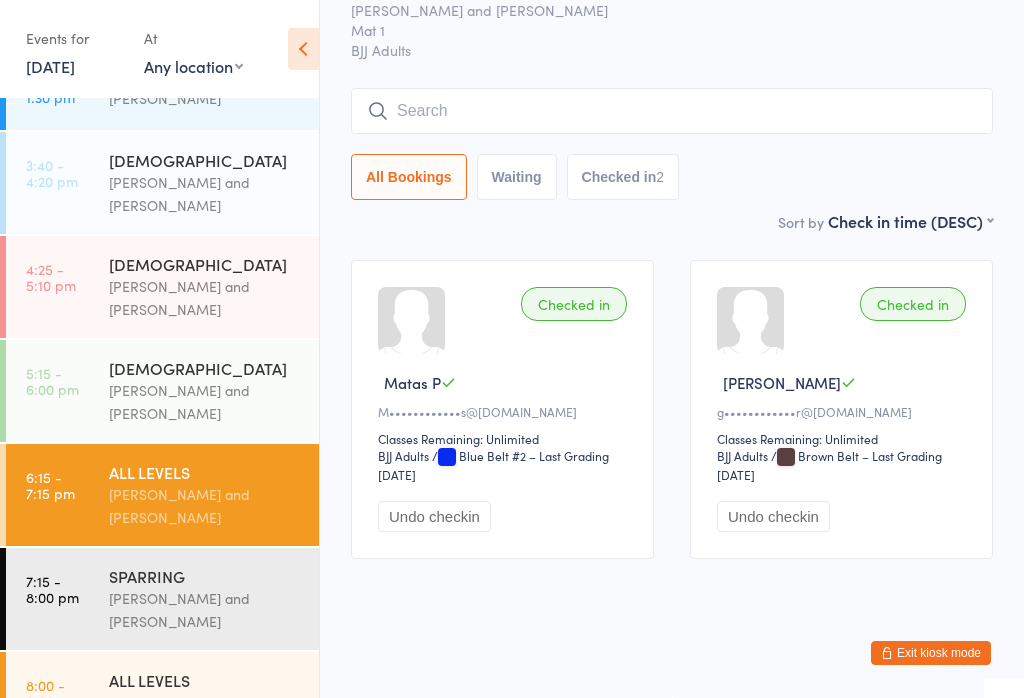 click at bounding box center (672, 111) 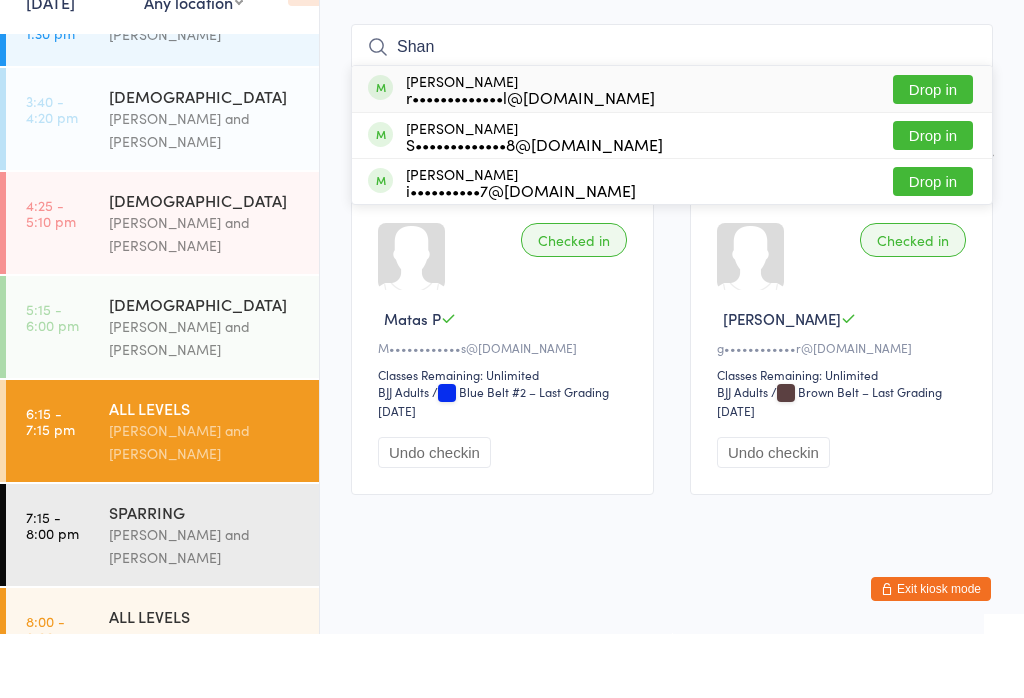 type on "Shan" 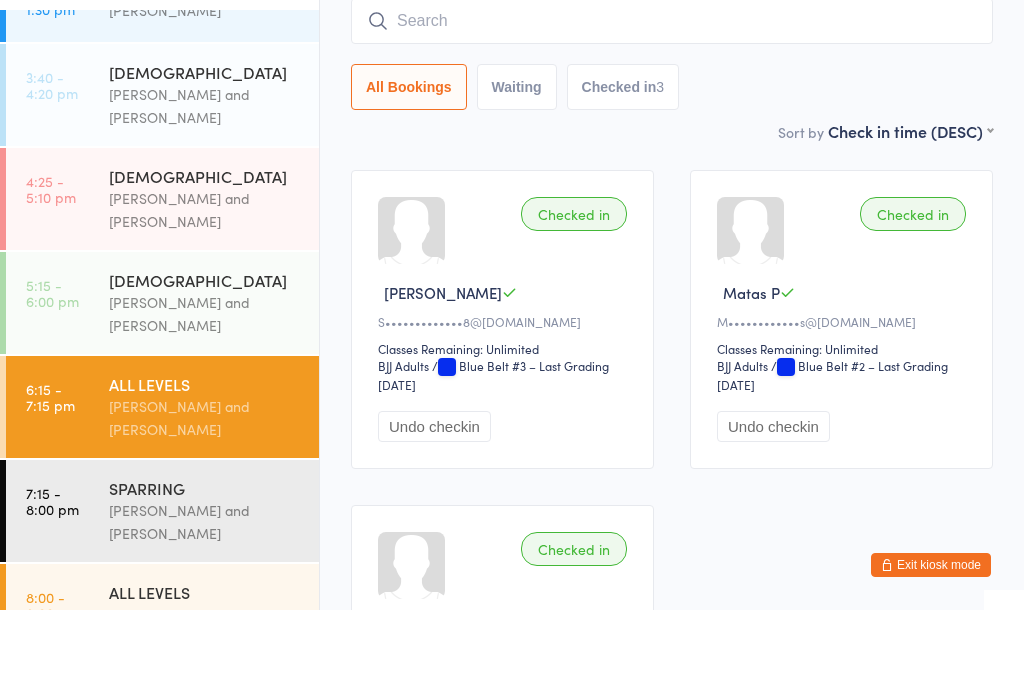 scroll, scrollTop: 92, scrollLeft: 0, axis: vertical 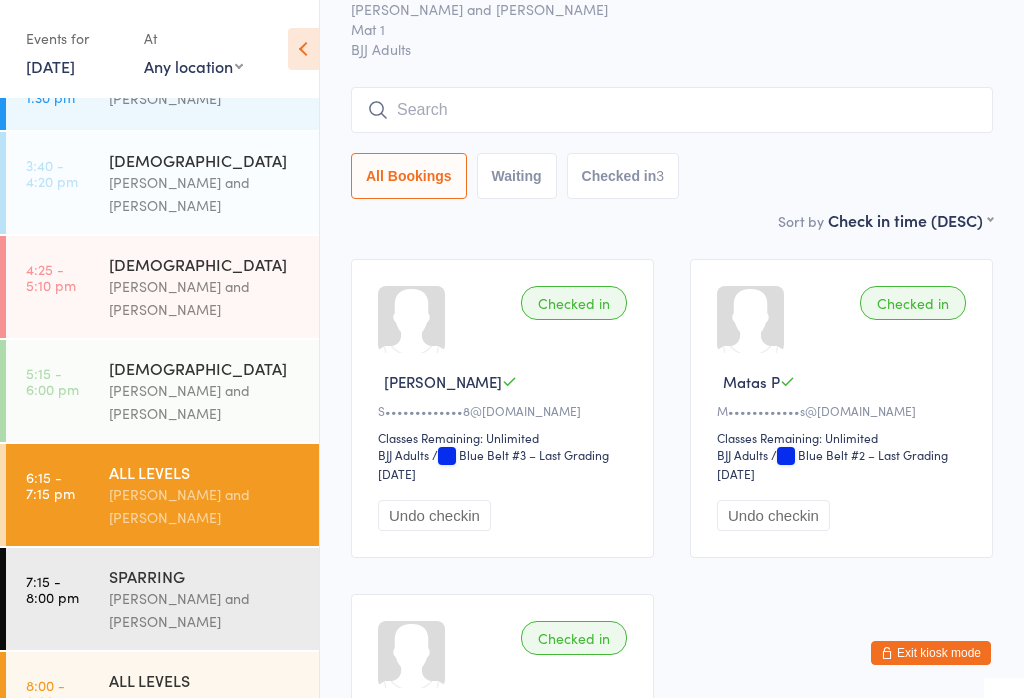 click on "[DEMOGRAPHIC_DATA] [PERSON_NAME] and [PERSON_NAME]" at bounding box center (214, 287) 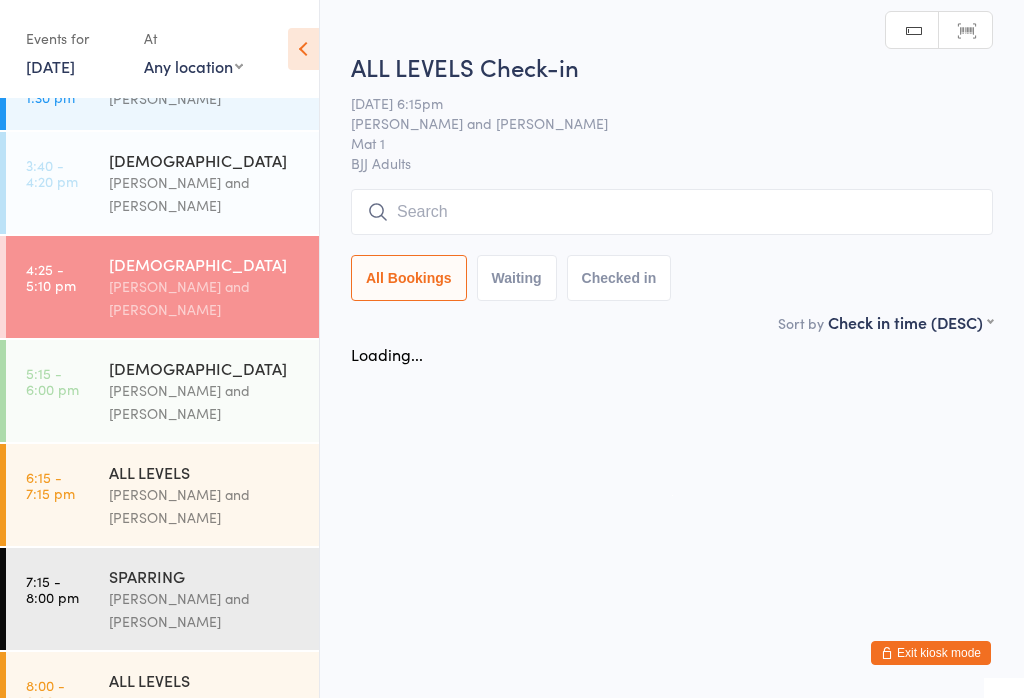 scroll, scrollTop: 0, scrollLeft: 0, axis: both 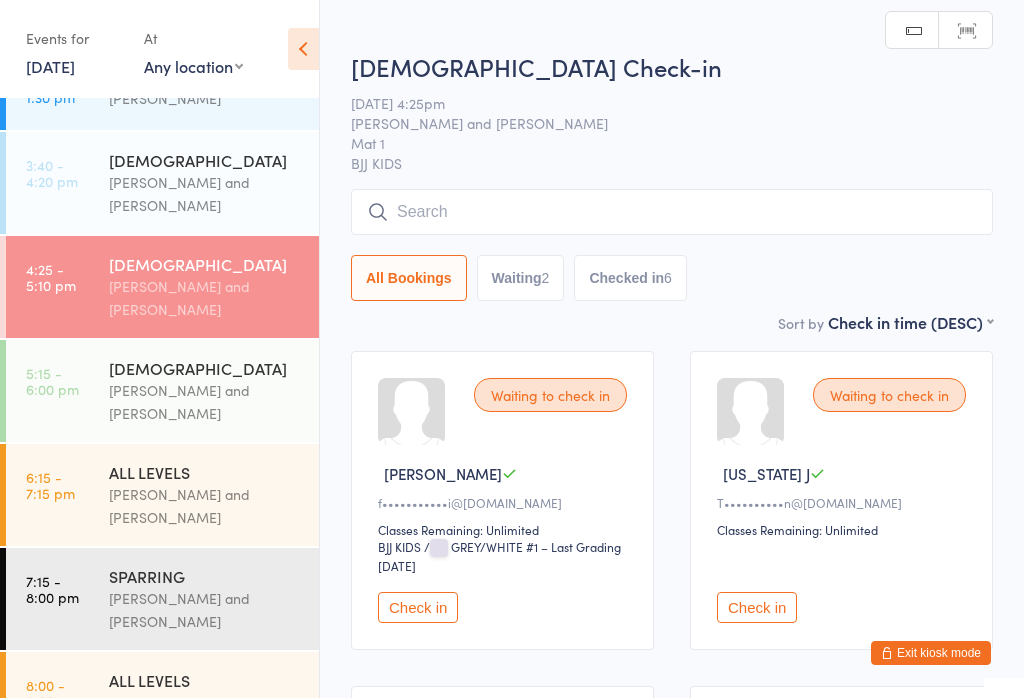 click at bounding box center [672, 212] 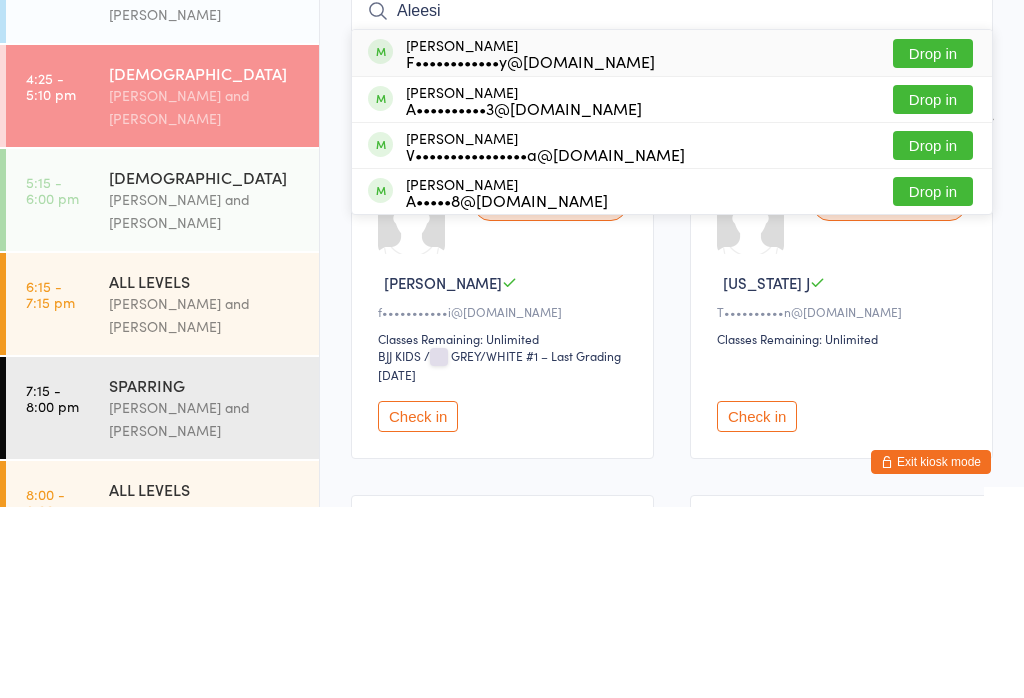 type on "Aleesi" 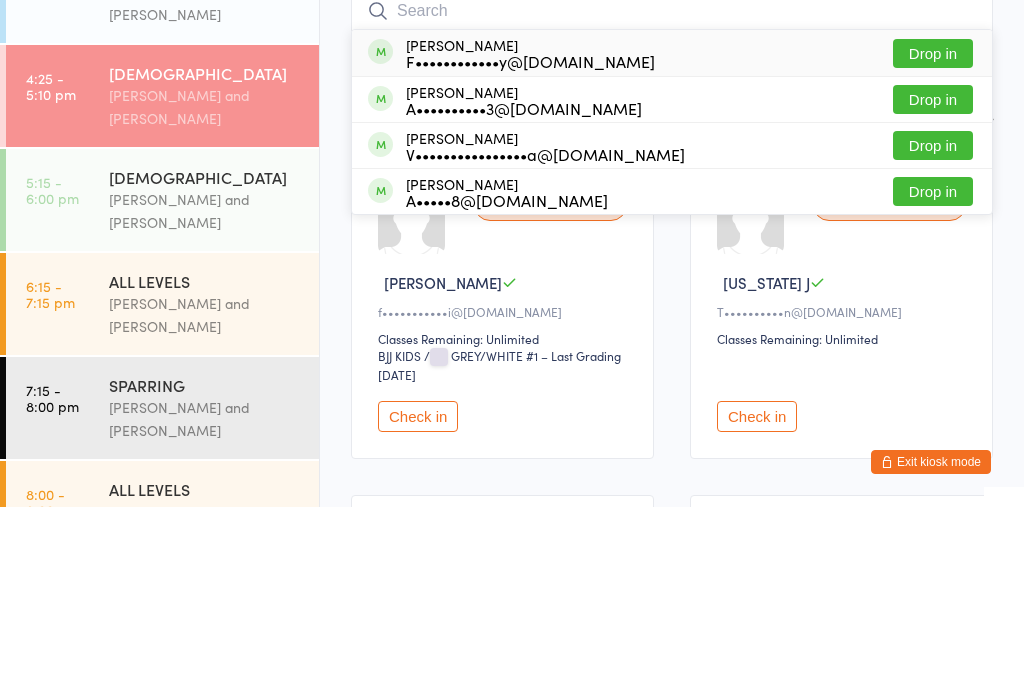 scroll, scrollTop: 191, scrollLeft: 0, axis: vertical 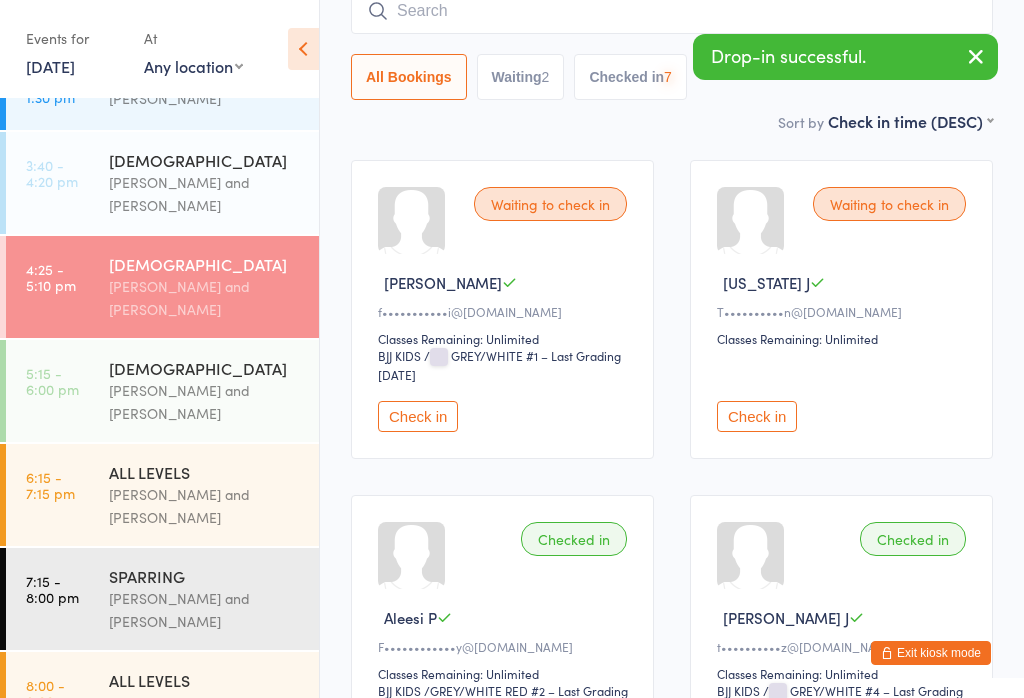 click on "[DEMOGRAPHIC_DATA]" at bounding box center [205, 368] 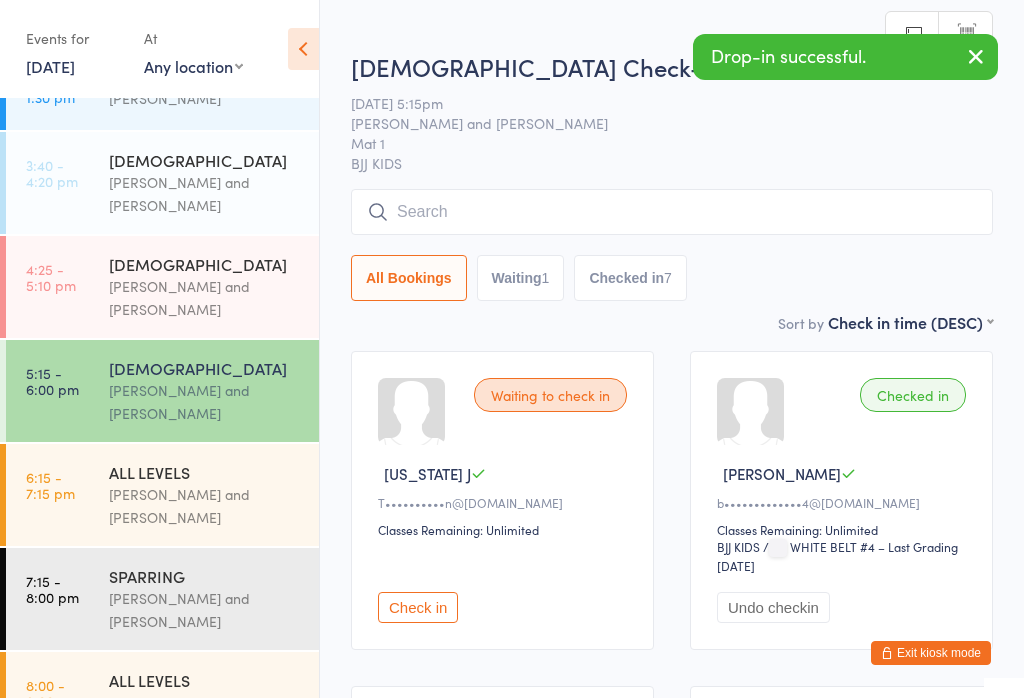 click on "[DEMOGRAPHIC_DATA] Check-in [DATE] 5:15pm  [PERSON_NAME] and [PERSON_NAME]  Mat 1  BJJ KIDS  Manual search Scanner input All Bookings Waiting  1 Checked in  7" at bounding box center [672, 180] 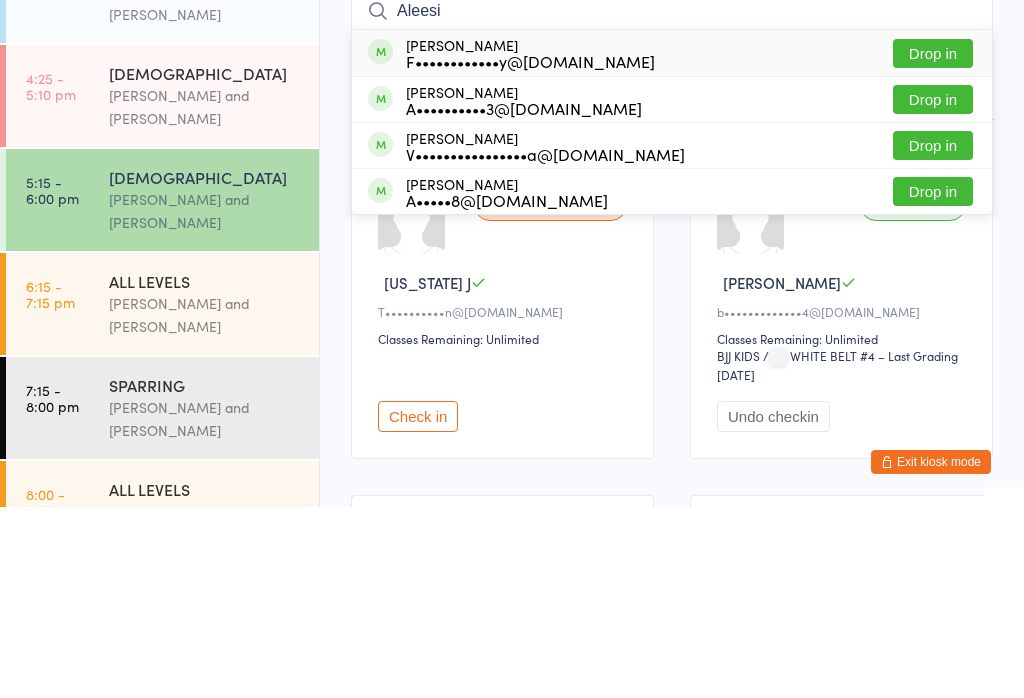 type on "Aleesi" 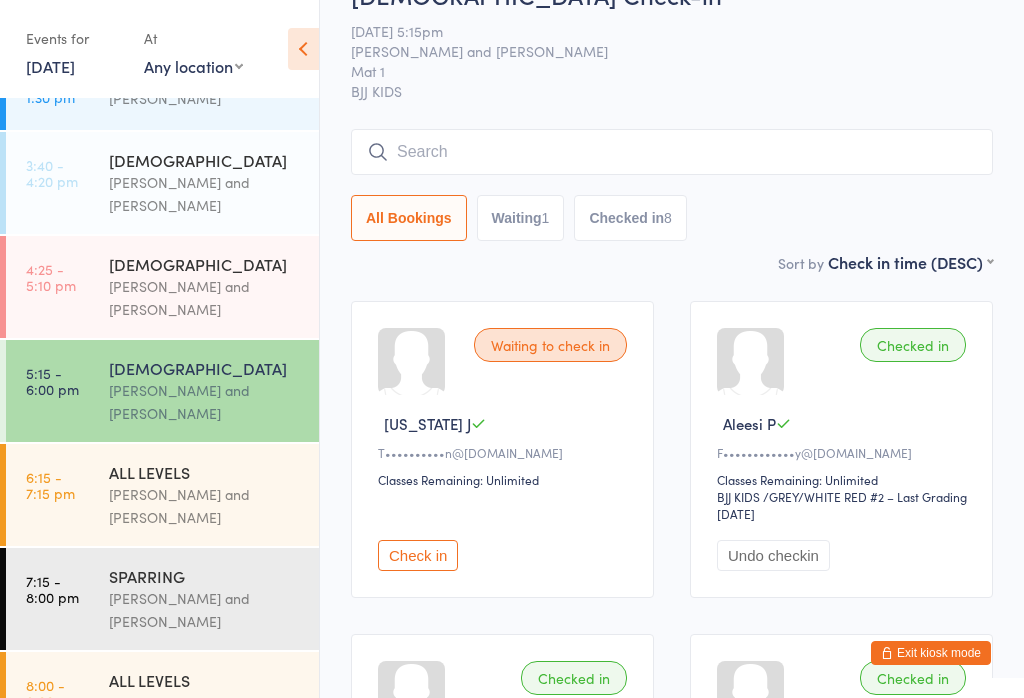 scroll, scrollTop: 43, scrollLeft: 0, axis: vertical 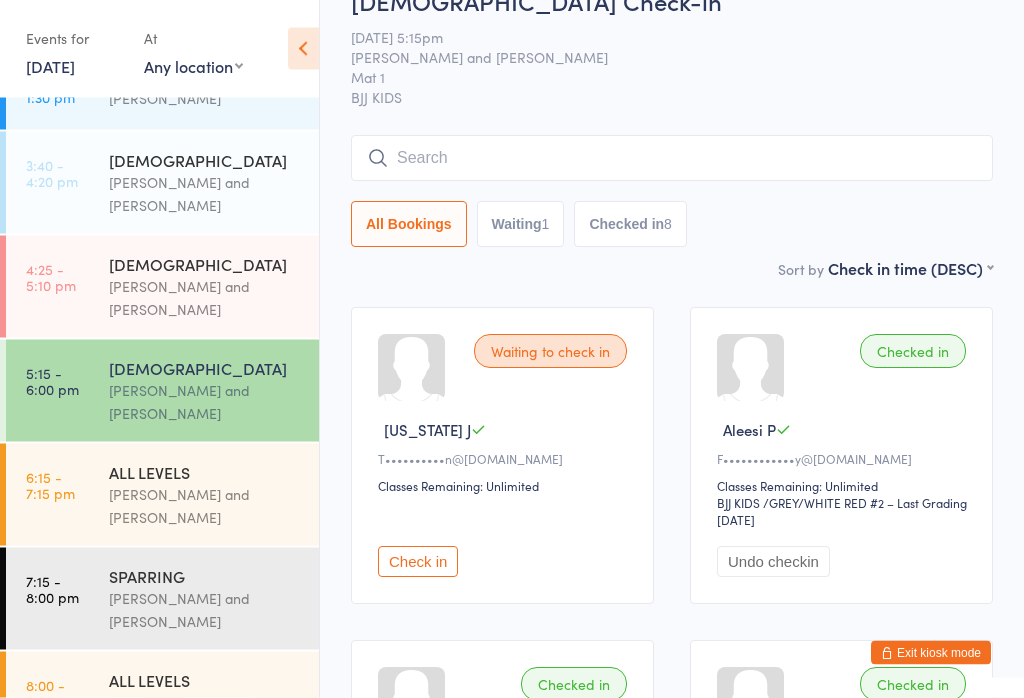 click on "6:15 - 7:15 pm" at bounding box center (50, 485) 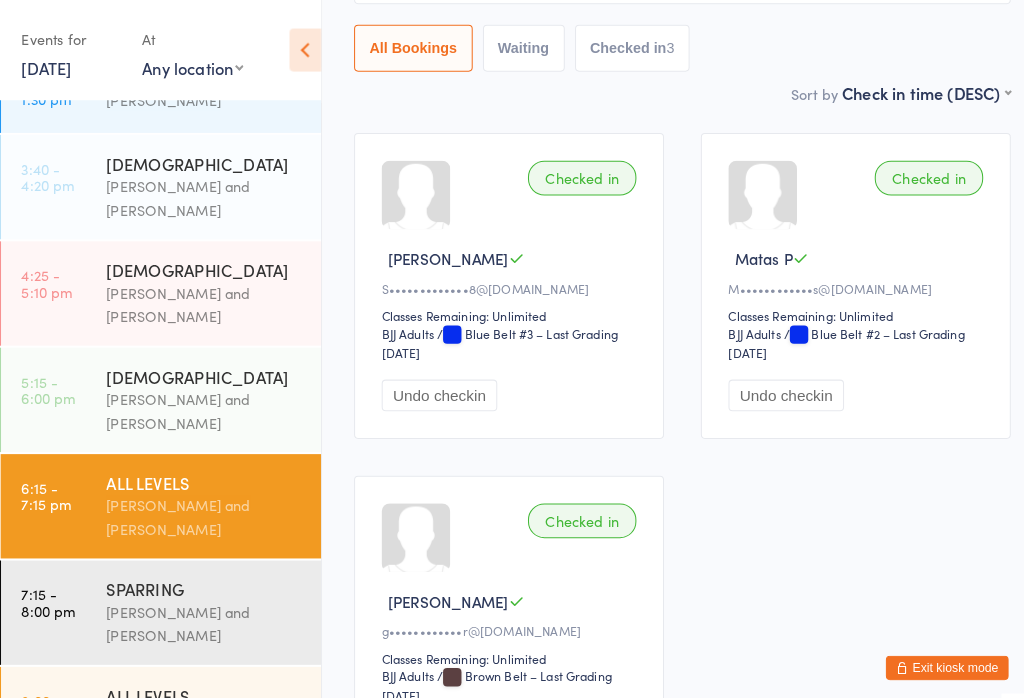 scroll, scrollTop: 244, scrollLeft: 0, axis: vertical 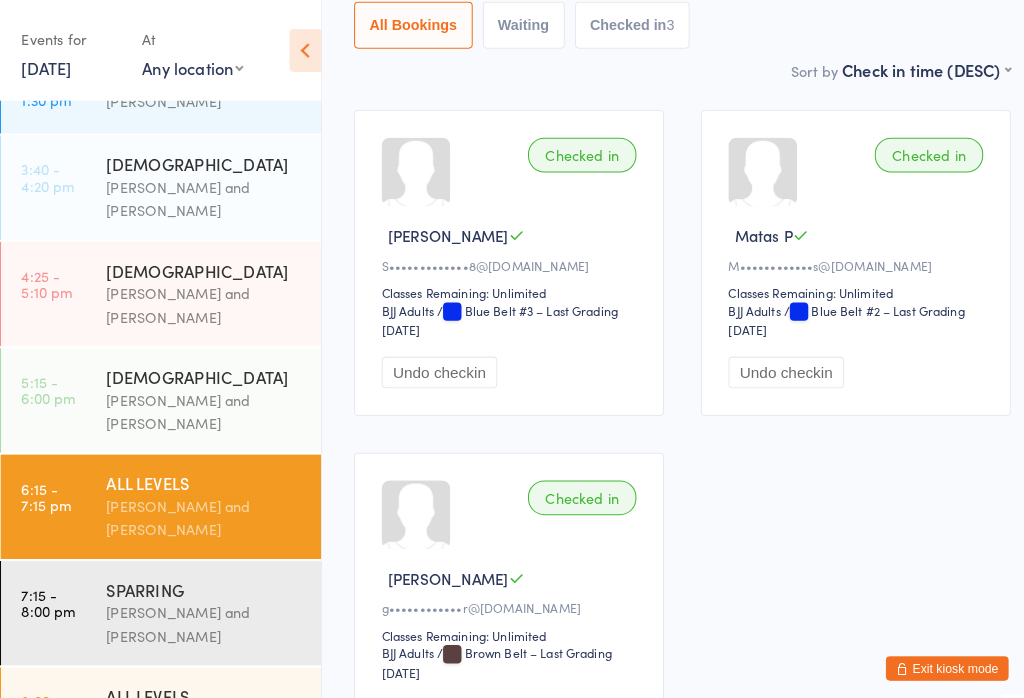 click on "[PERSON_NAME] and [PERSON_NAME]" at bounding box center (205, 610) 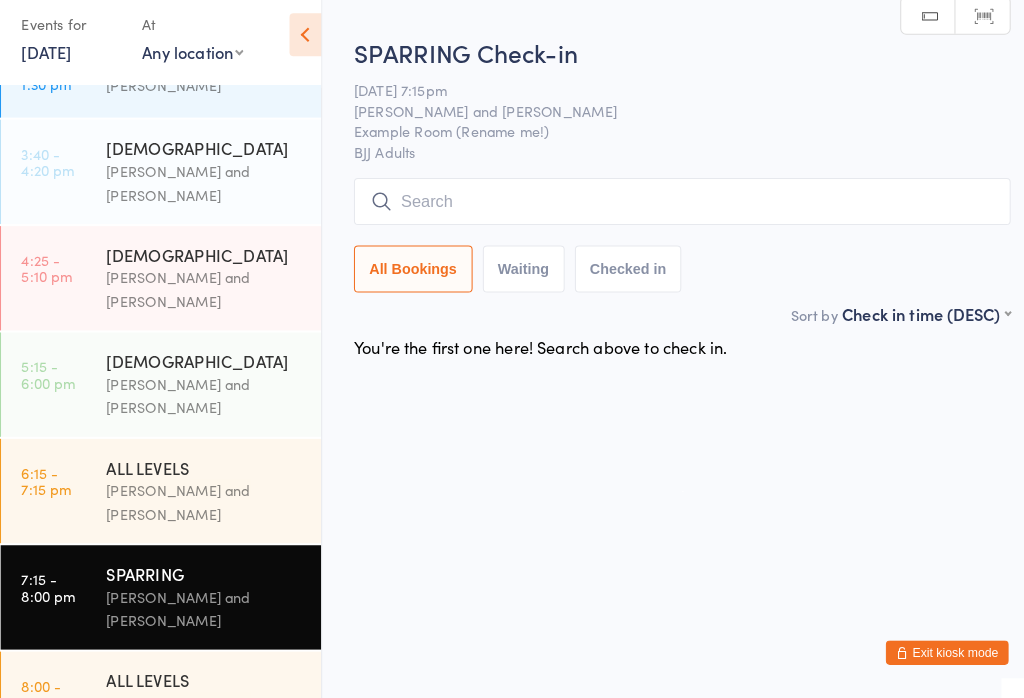 click on "[PERSON_NAME] and [PERSON_NAME]" at bounding box center [205, 506] 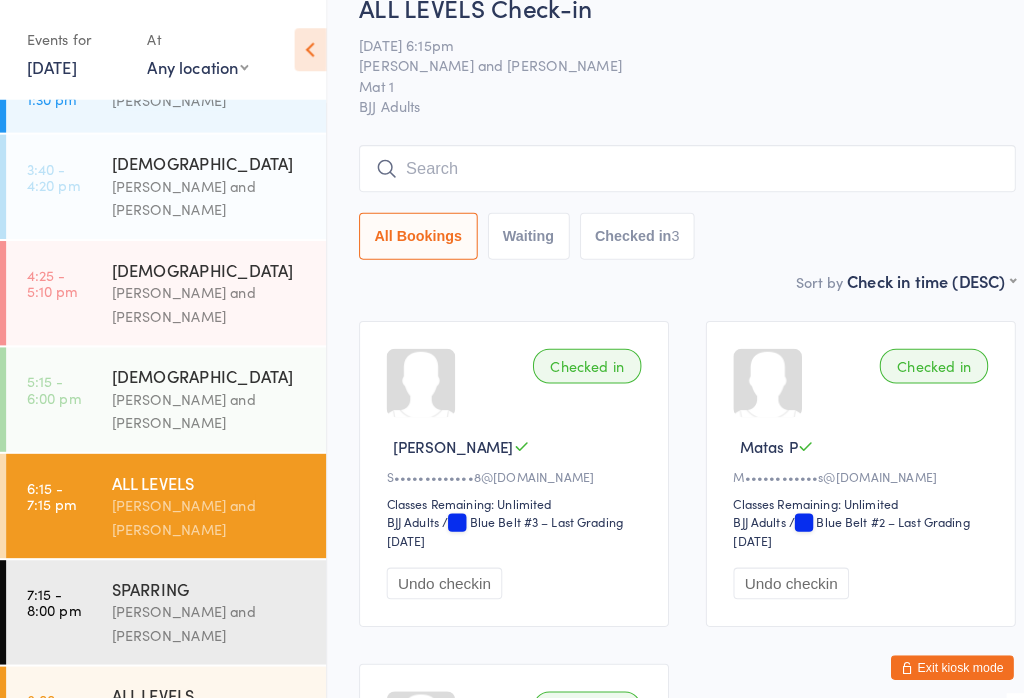 scroll, scrollTop: 38, scrollLeft: 0, axis: vertical 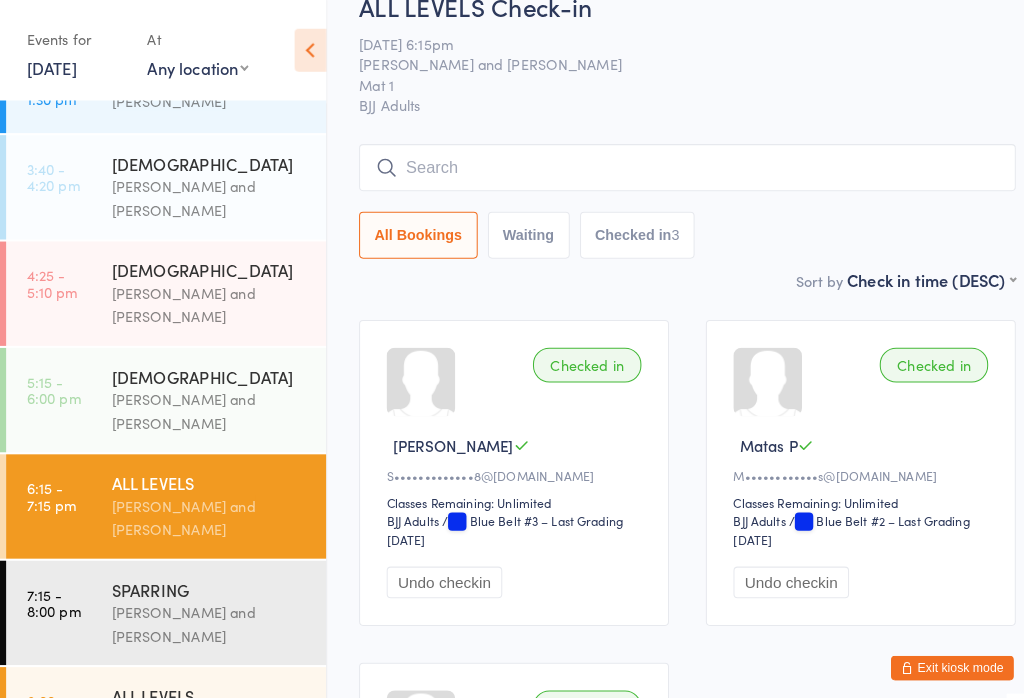 click on "[DEMOGRAPHIC_DATA]" at bounding box center [205, 368] 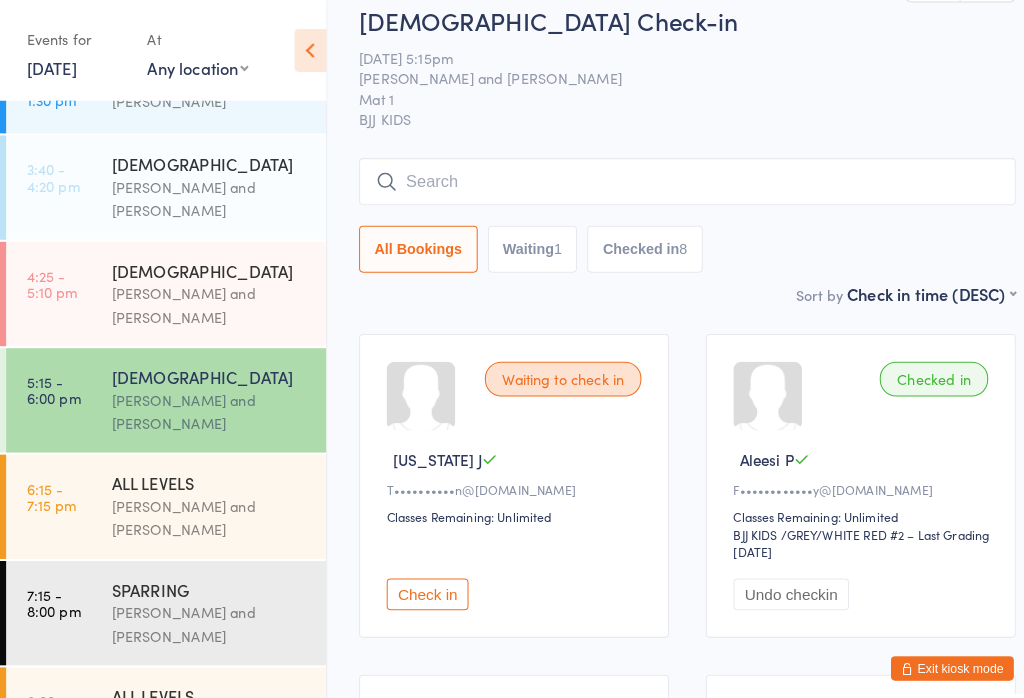 scroll, scrollTop: 0, scrollLeft: 0, axis: both 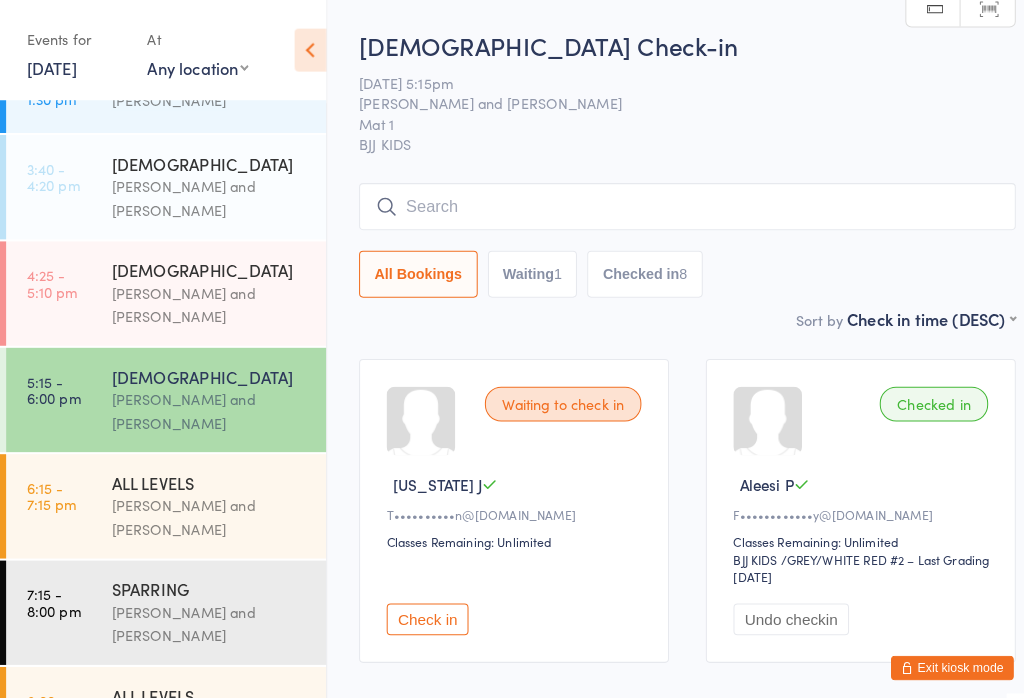 click at bounding box center [672, 202] 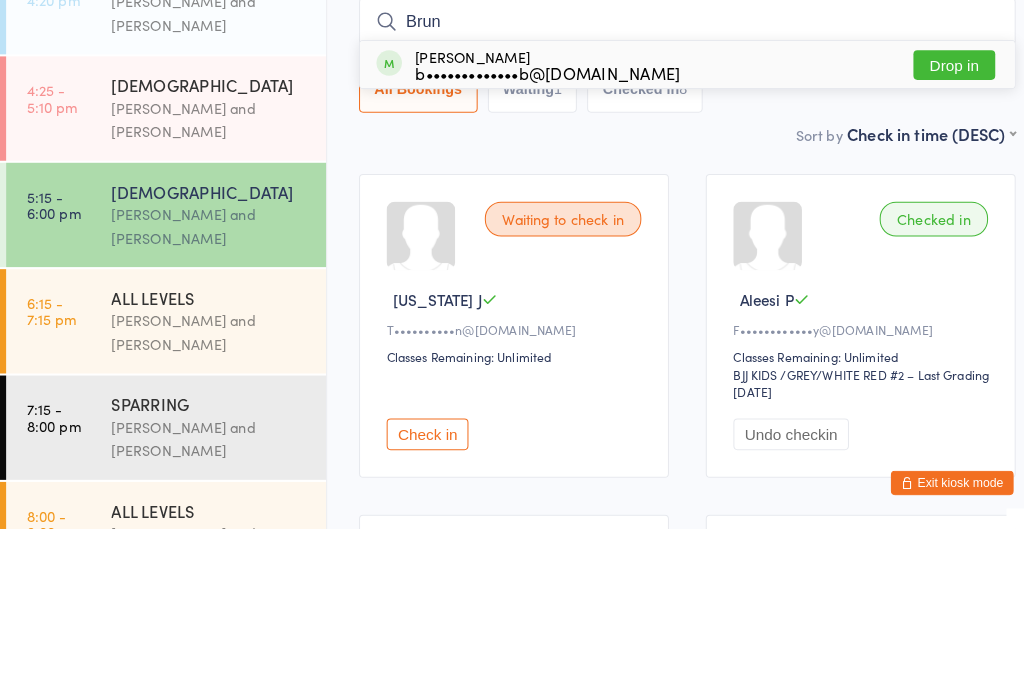 type on "Brun" 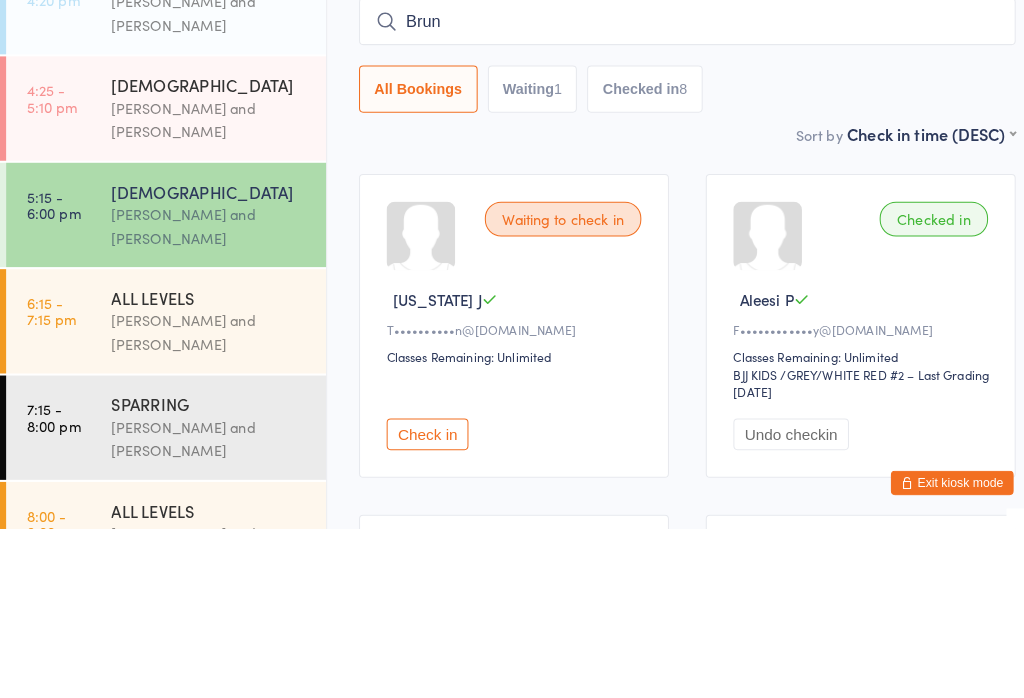 type 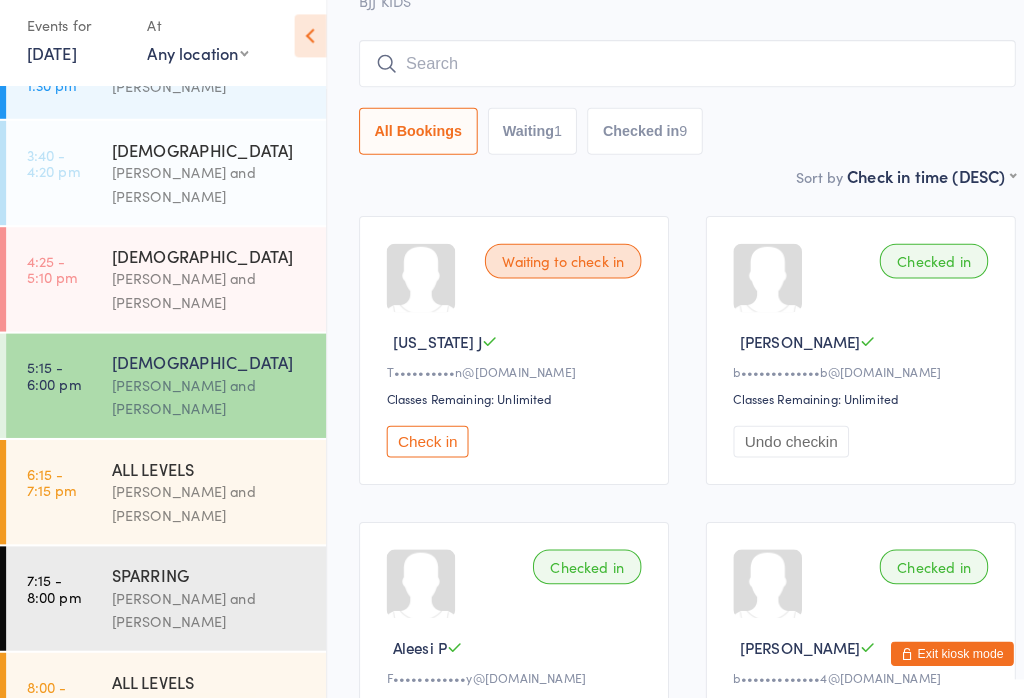 scroll, scrollTop: 153, scrollLeft: 0, axis: vertical 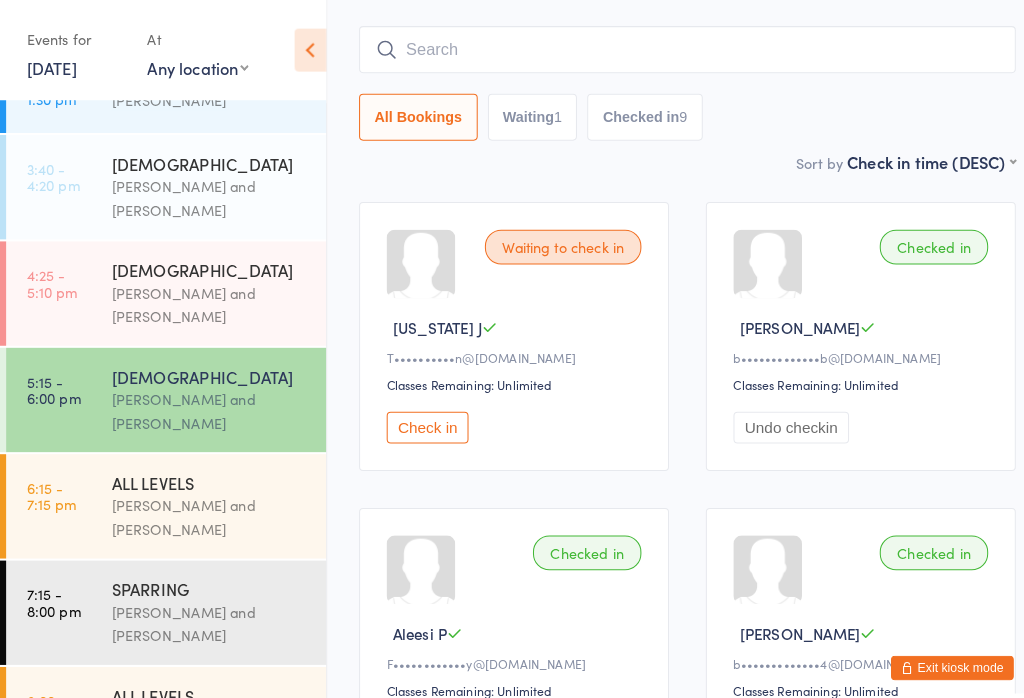 click on "[PERSON_NAME] and [PERSON_NAME]" at bounding box center [205, 506] 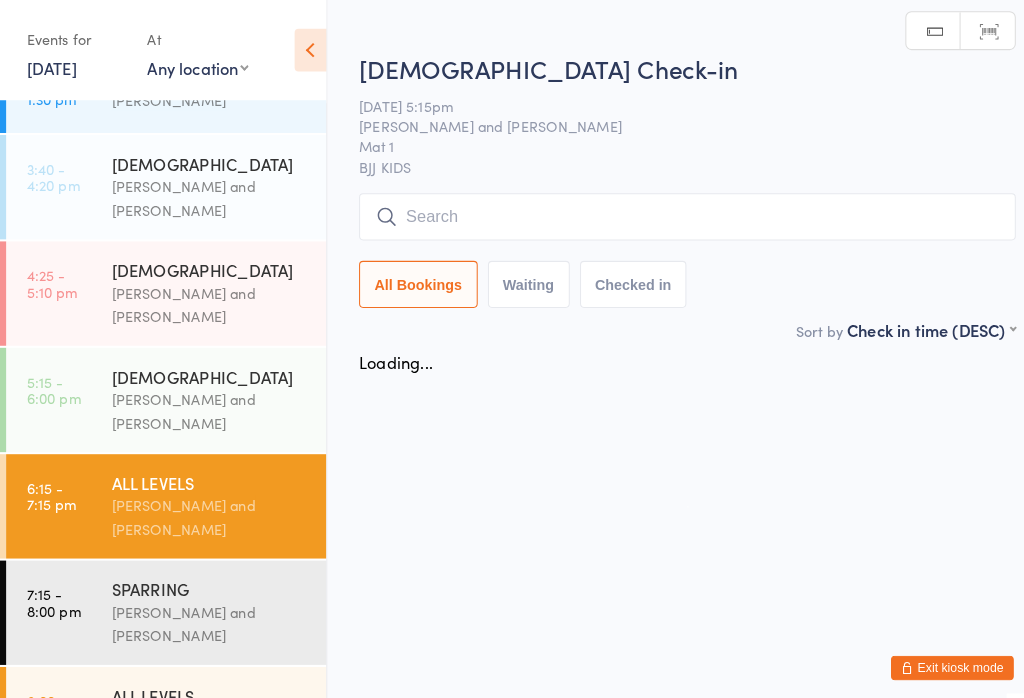 scroll, scrollTop: 0, scrollLeft: 0, axis: both 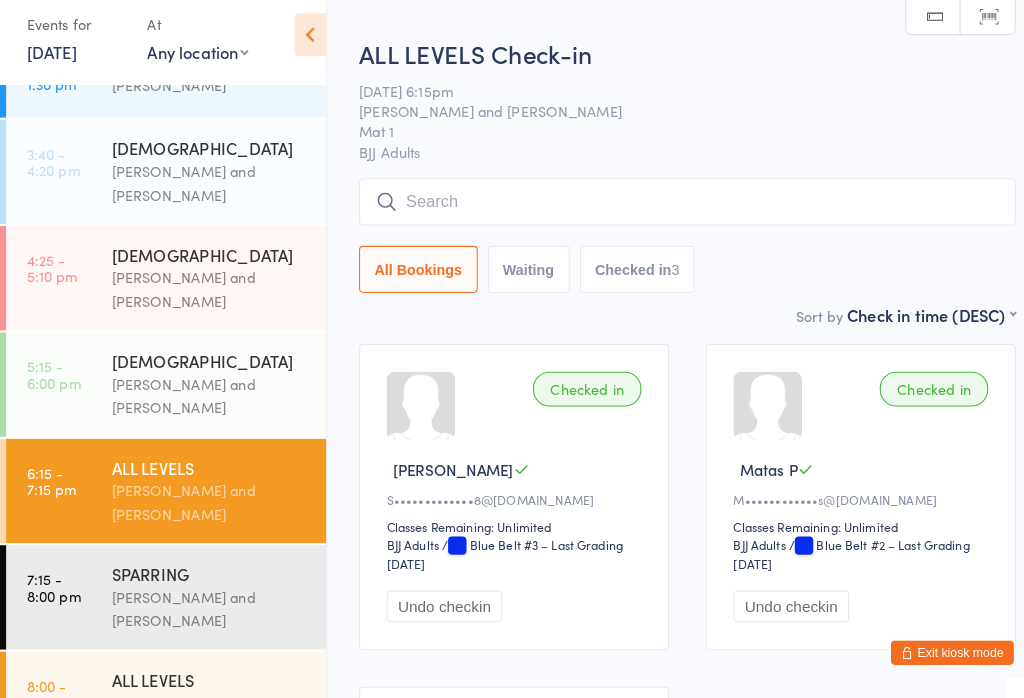 click at bounding box center [672, 212] 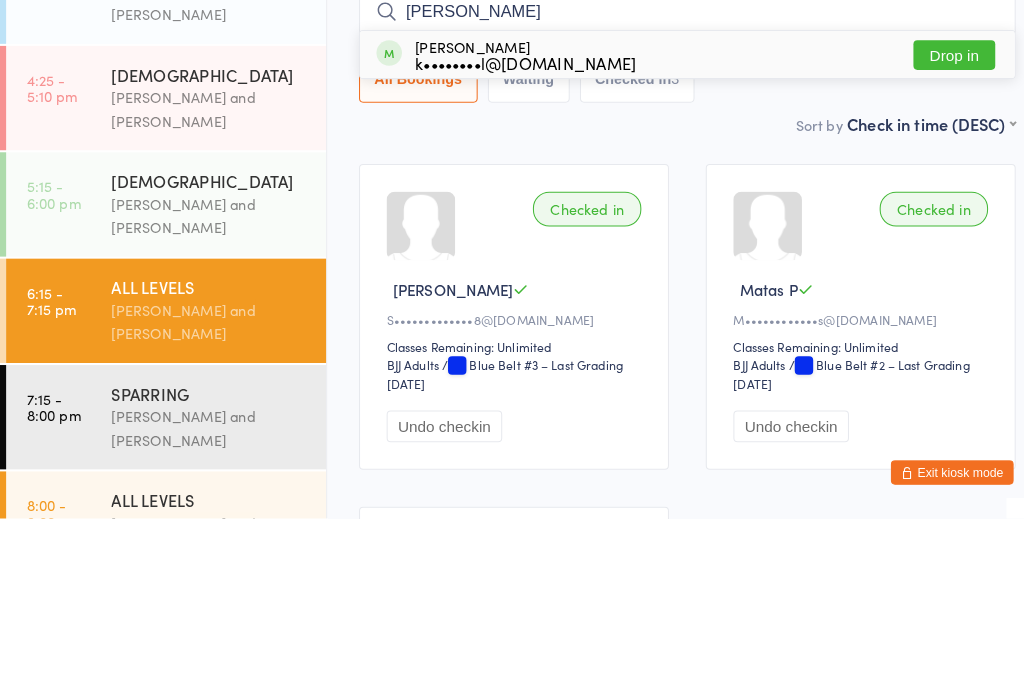 type on "[PERSON_NAME]" 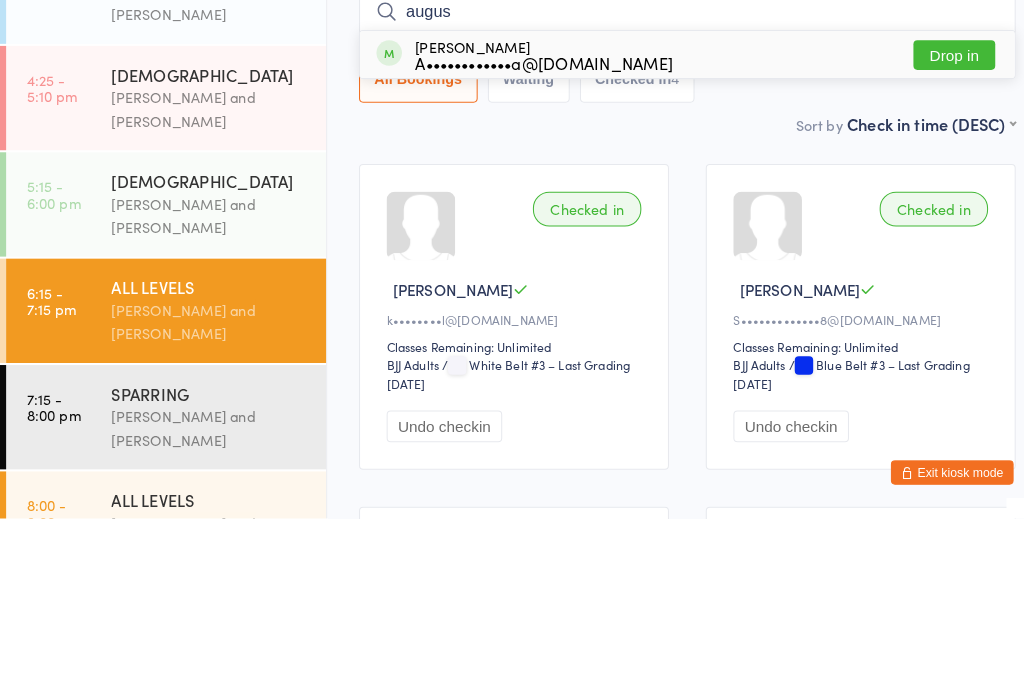 type on "augus" 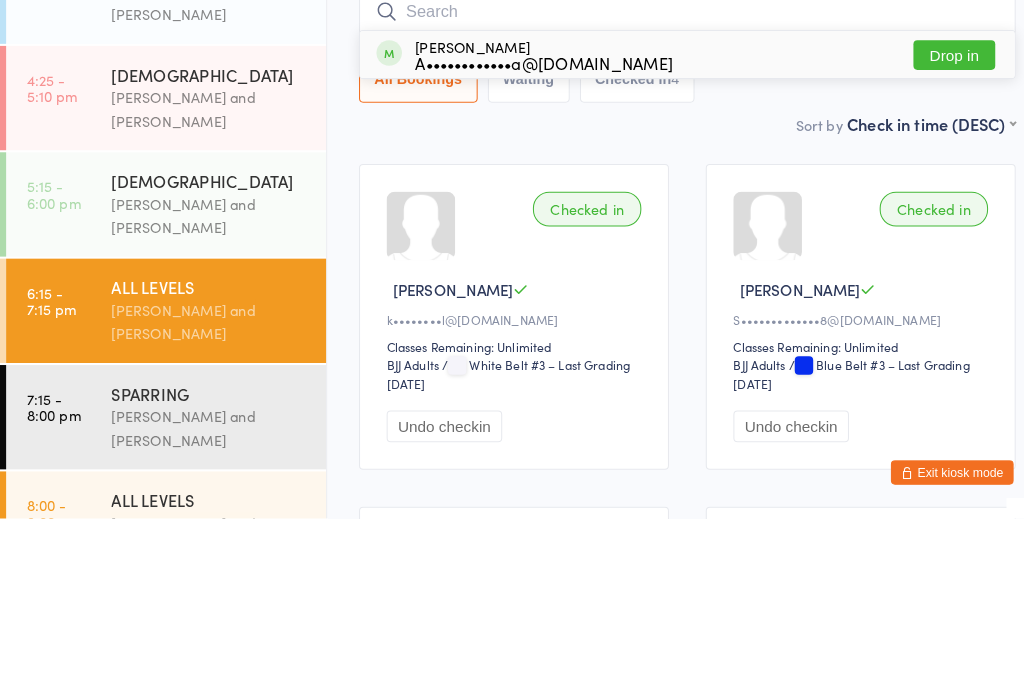scroll, scrollTop: 175, scrollLeft: 0, axis: vertical 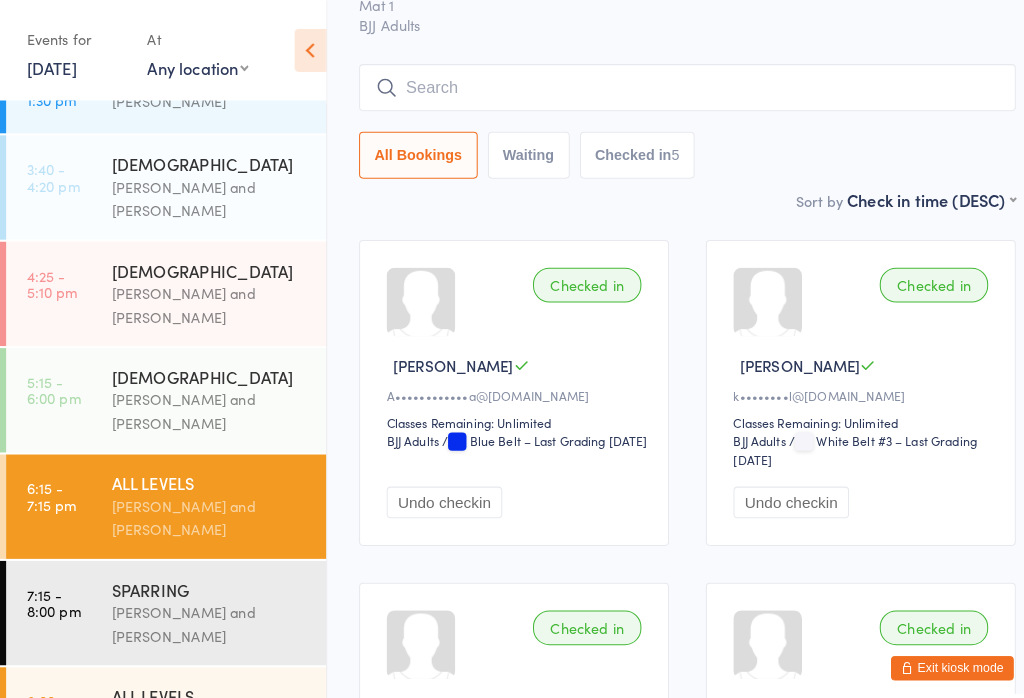 click at bounding box center (672, 85) 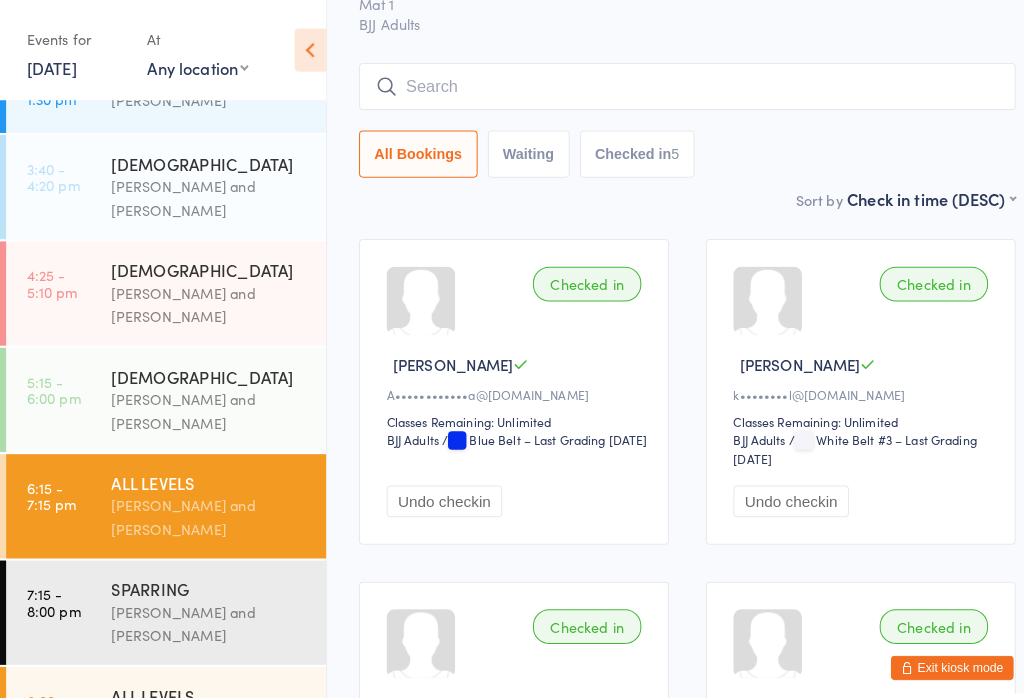 scroll, scrollTop: 116, scrollLeft: 0, axis: vertical 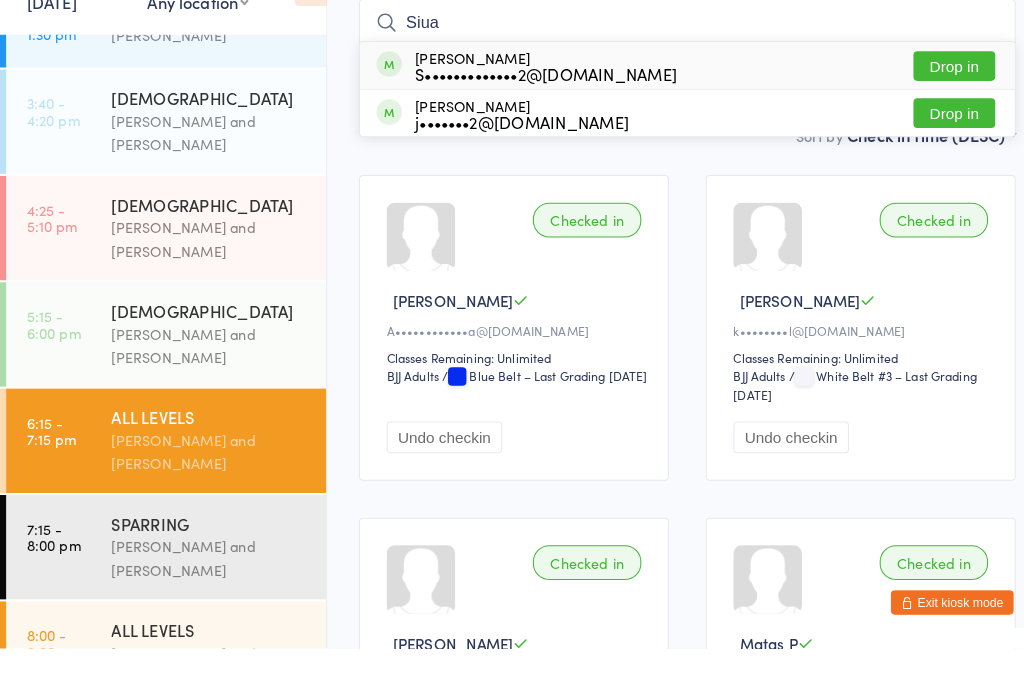 type on "Siua" 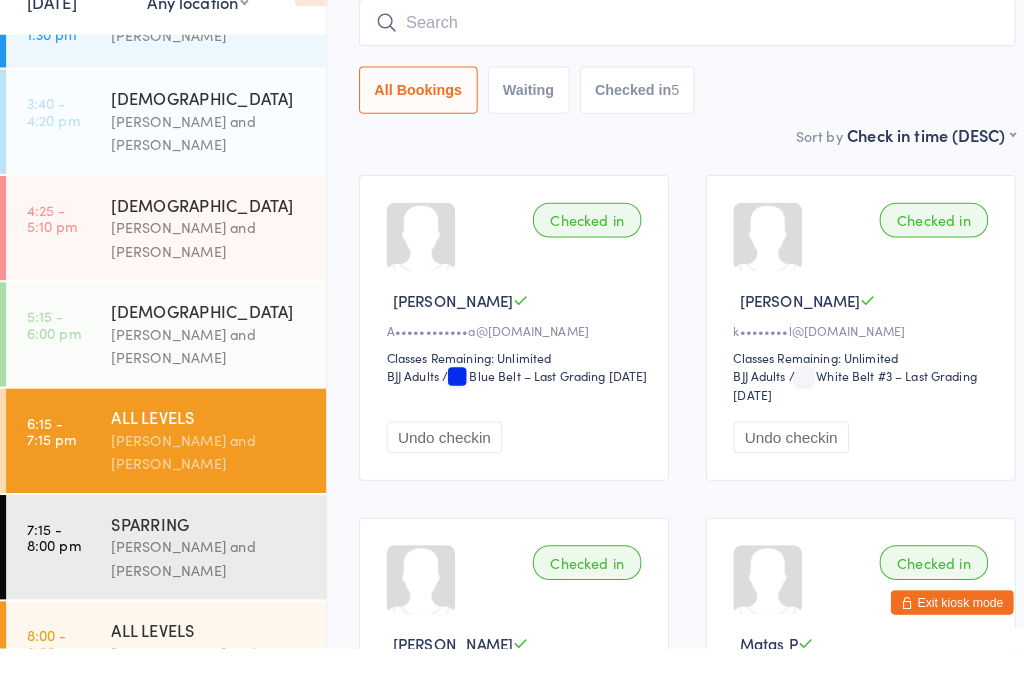 scroll, scrollTop: 165, scrollLeft: 0, axis: vertical 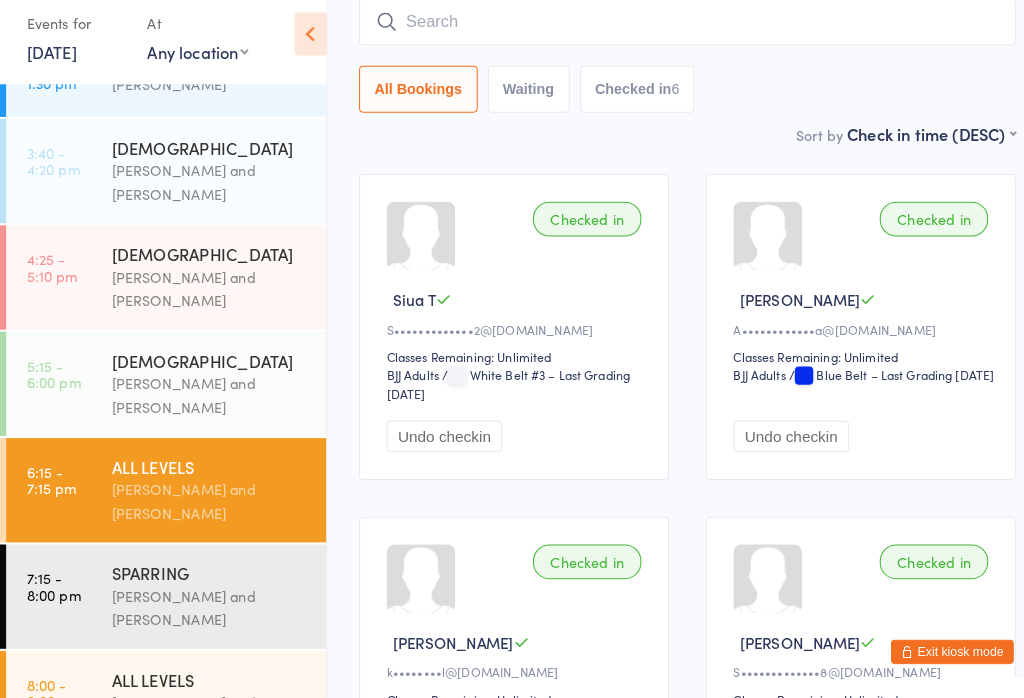 click at bounding box center [672, 37] 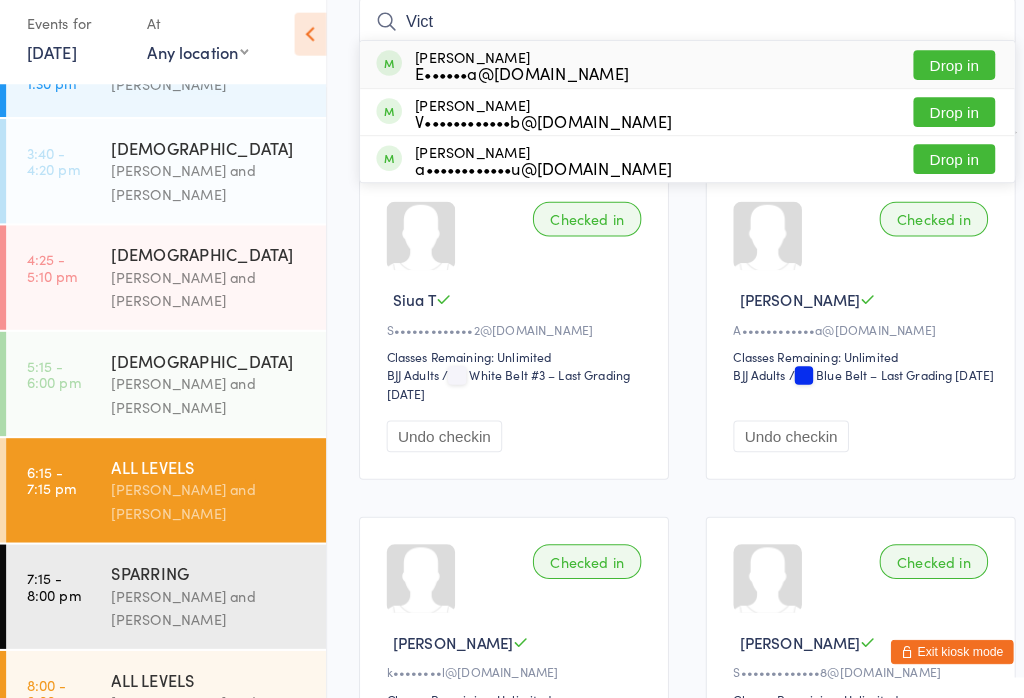 type on "Vict" 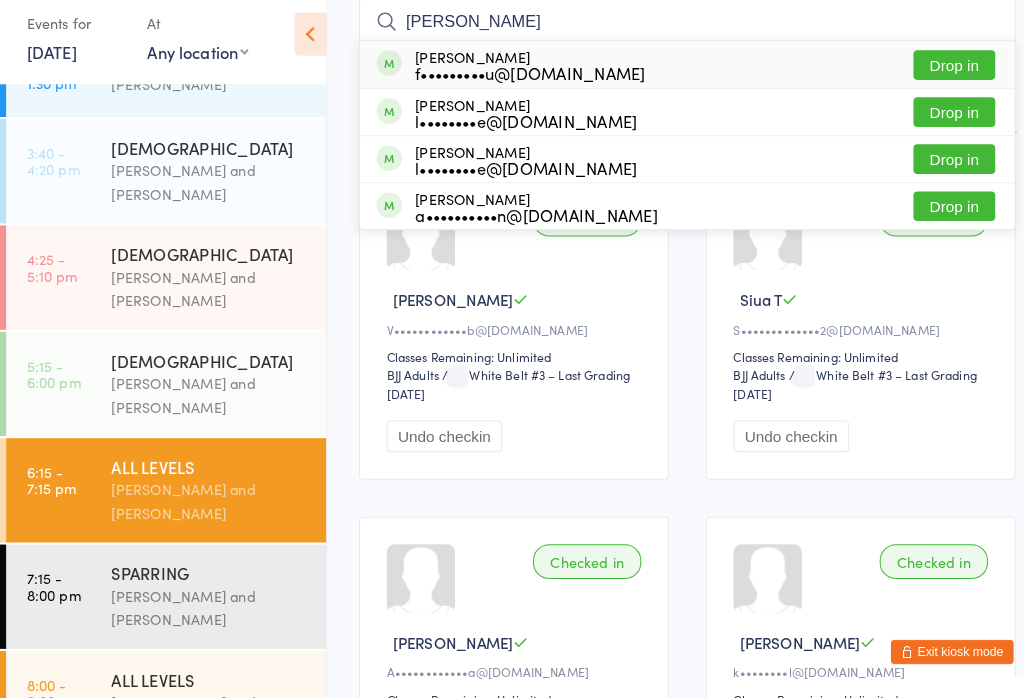 type on "[PERSON_NAME]" 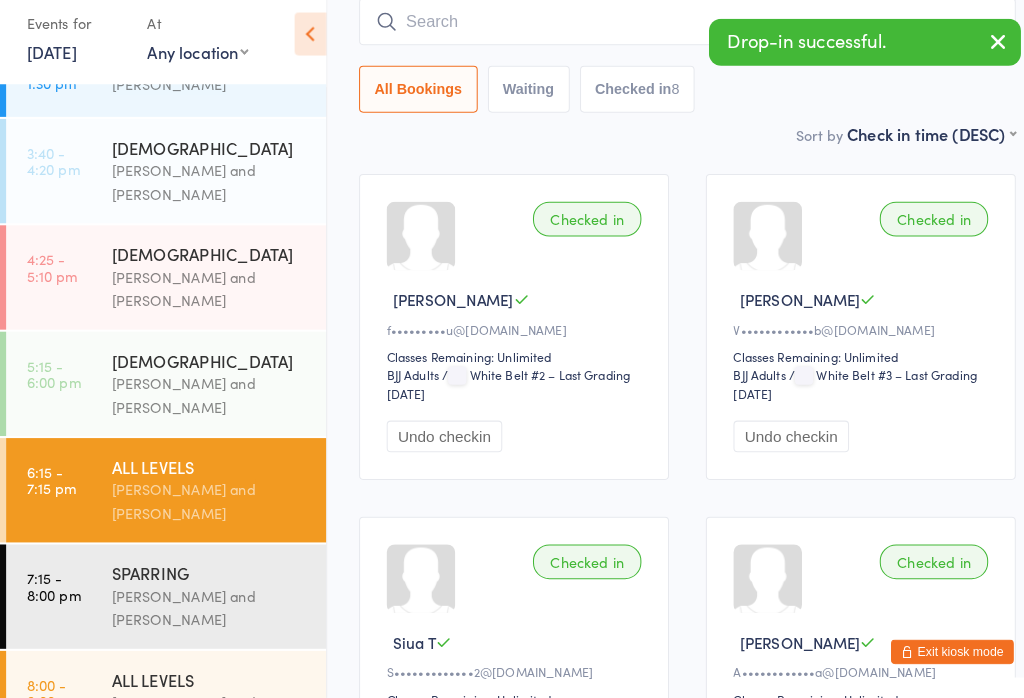 click at bounding box center (672, 37) 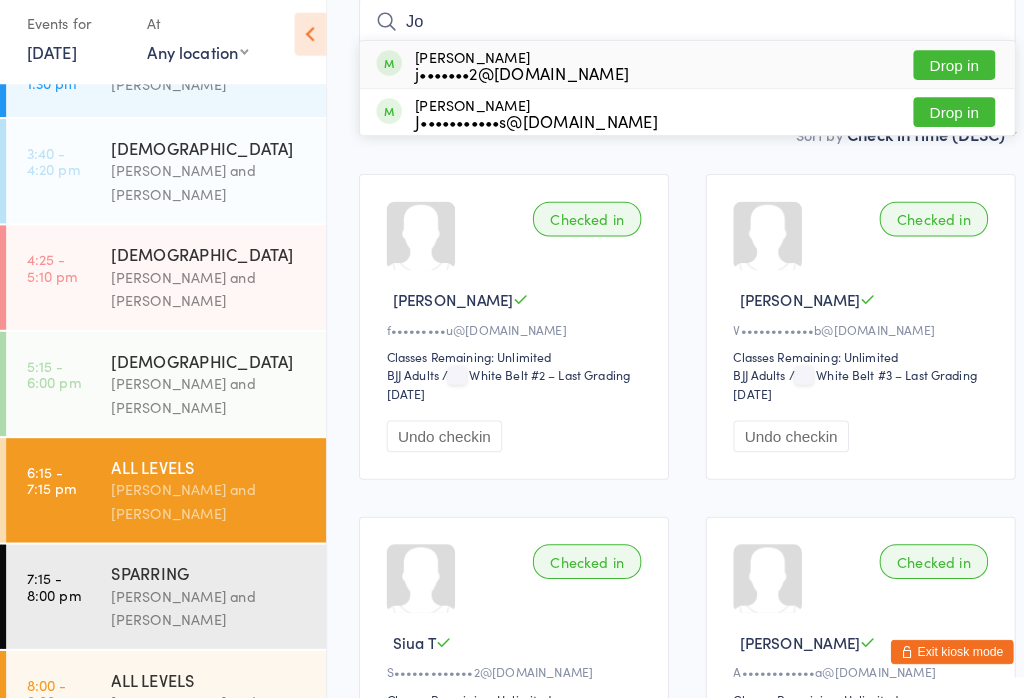 type on "Jo" 